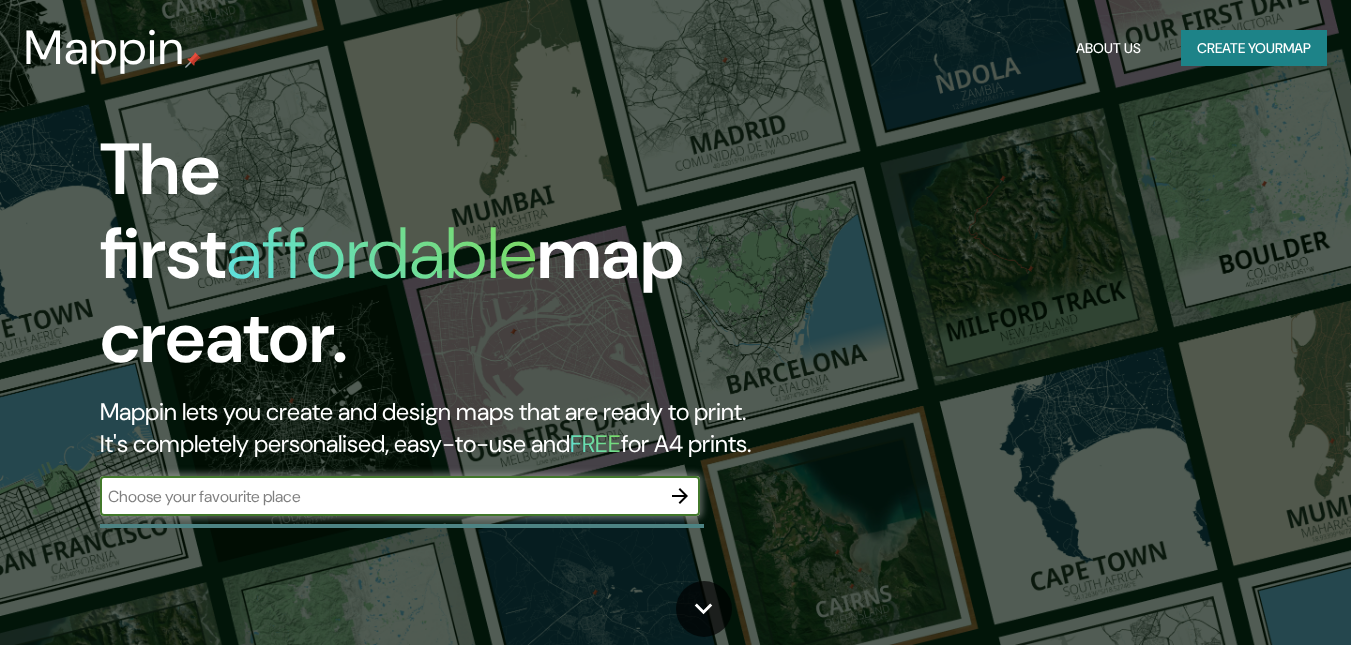 scroll, scrollTop: 0, scrollLeft: 0, axis: both 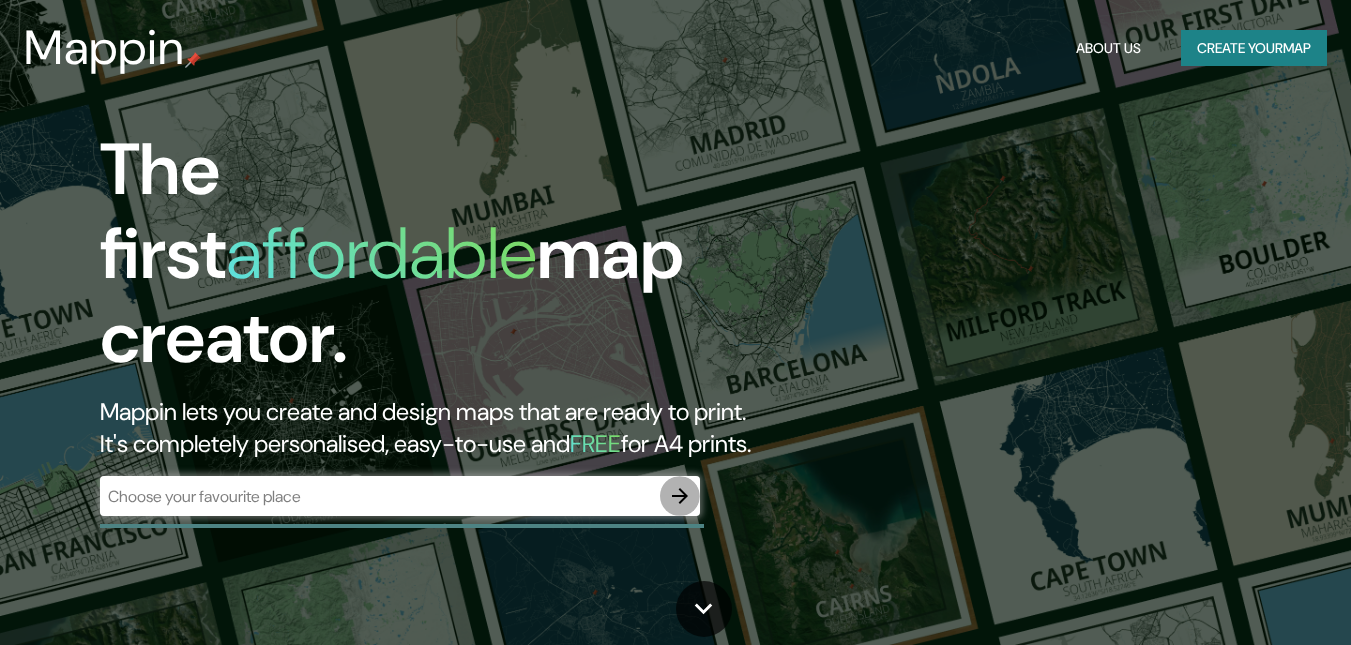 click 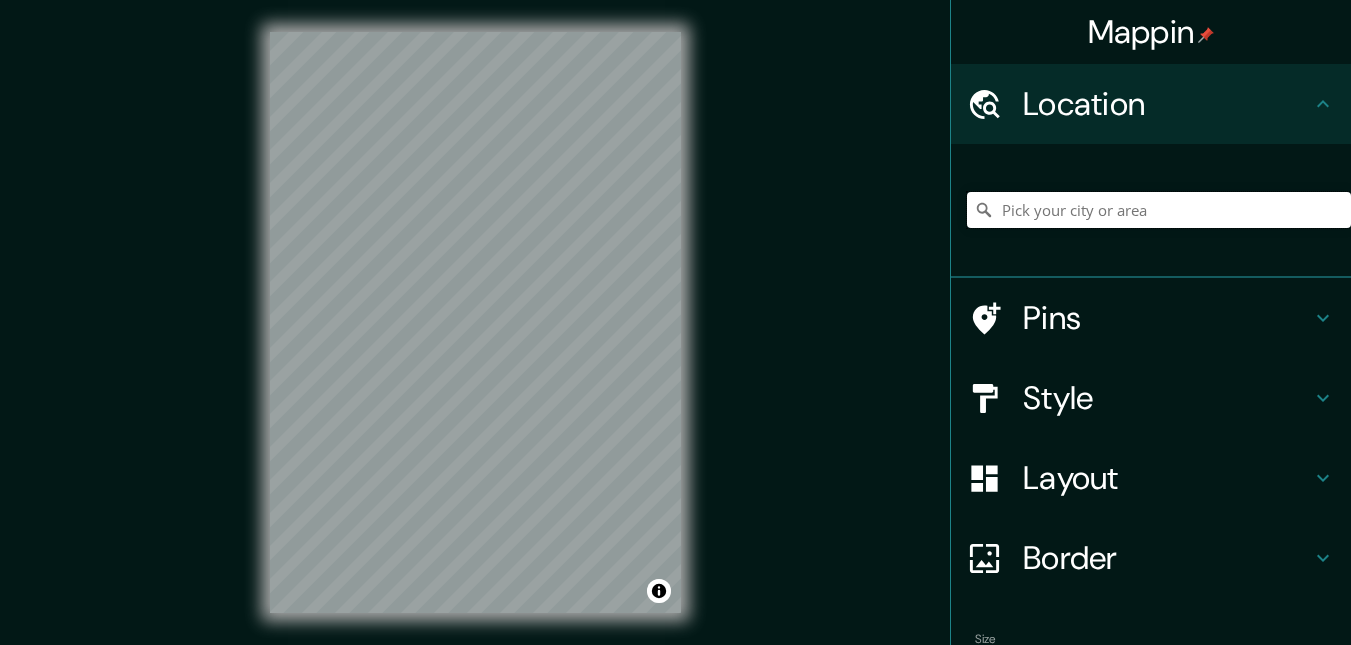 click at bounding box center [1159, 210] 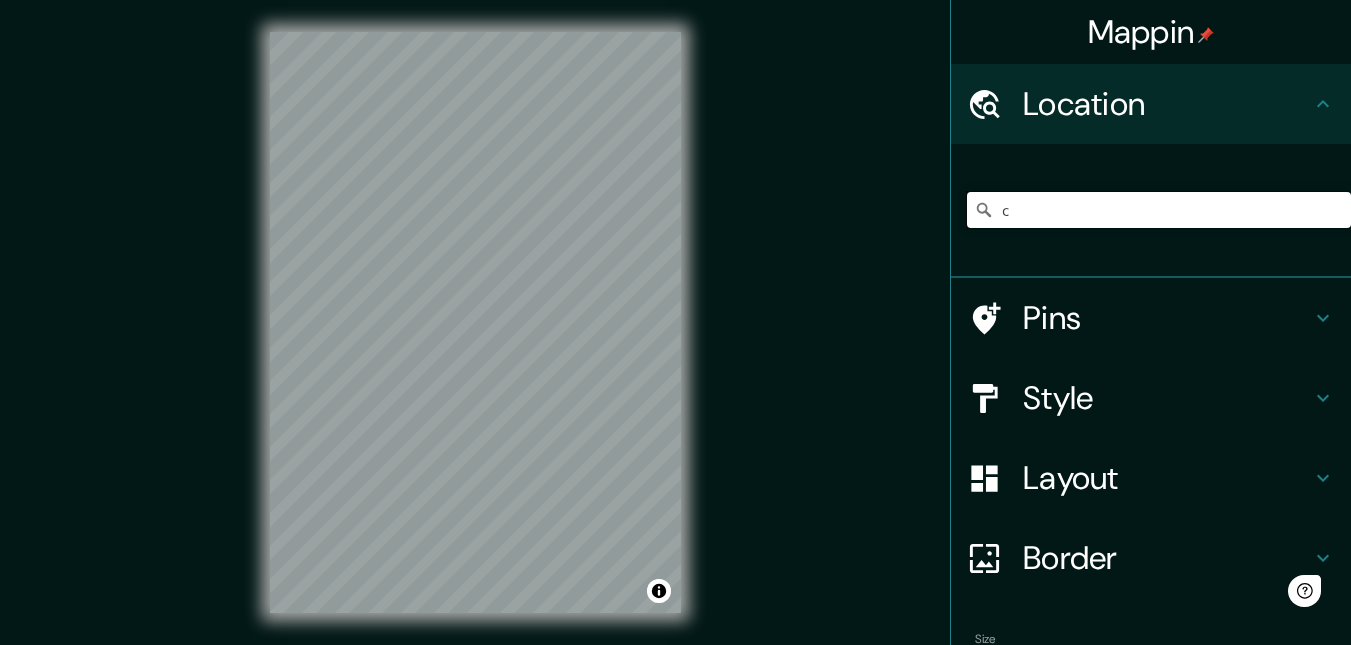 scroll, scrollTop: 0, scrollLeft: 0, axis: both 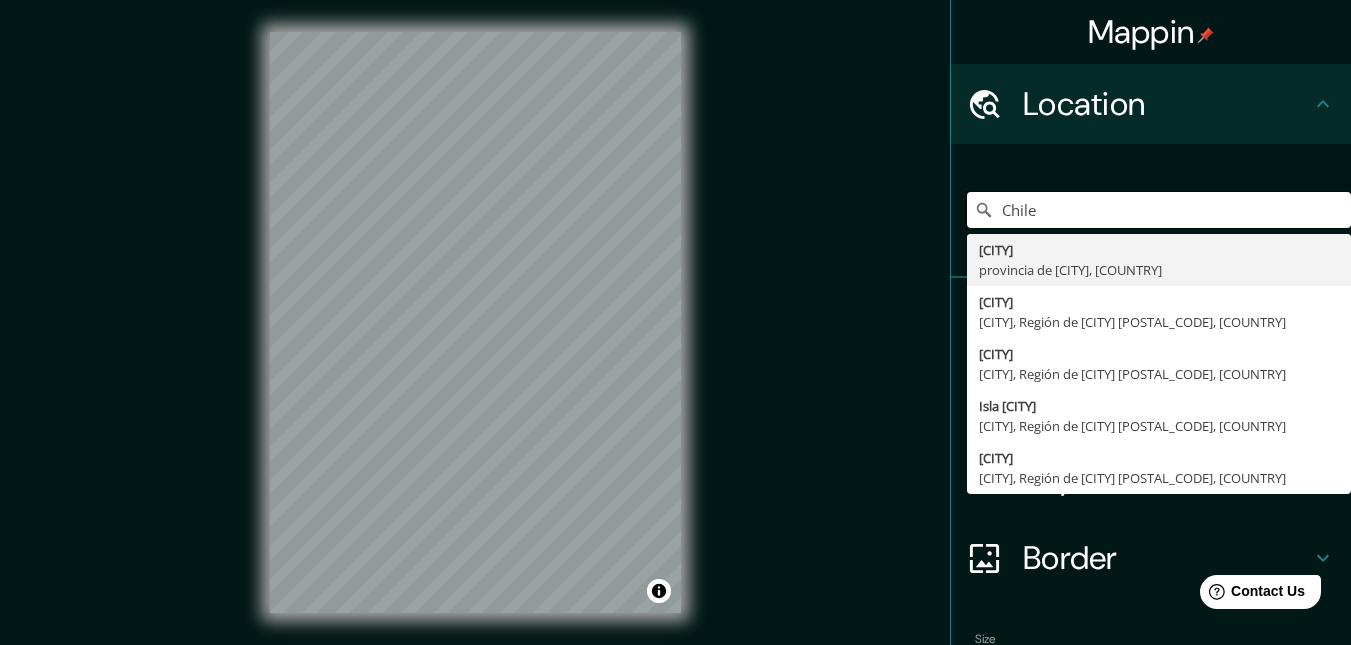 type on "Chile" 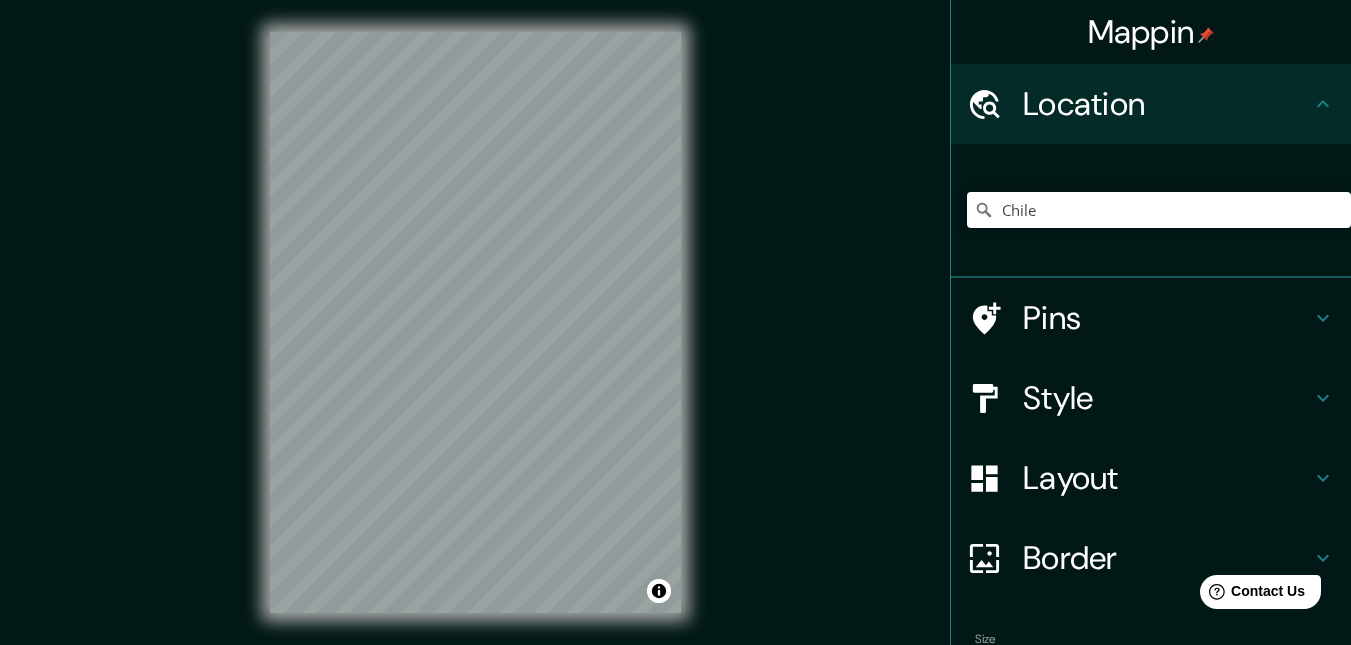 scroll, scrollTop: 160, scrollLeft: 0, axis: vertical 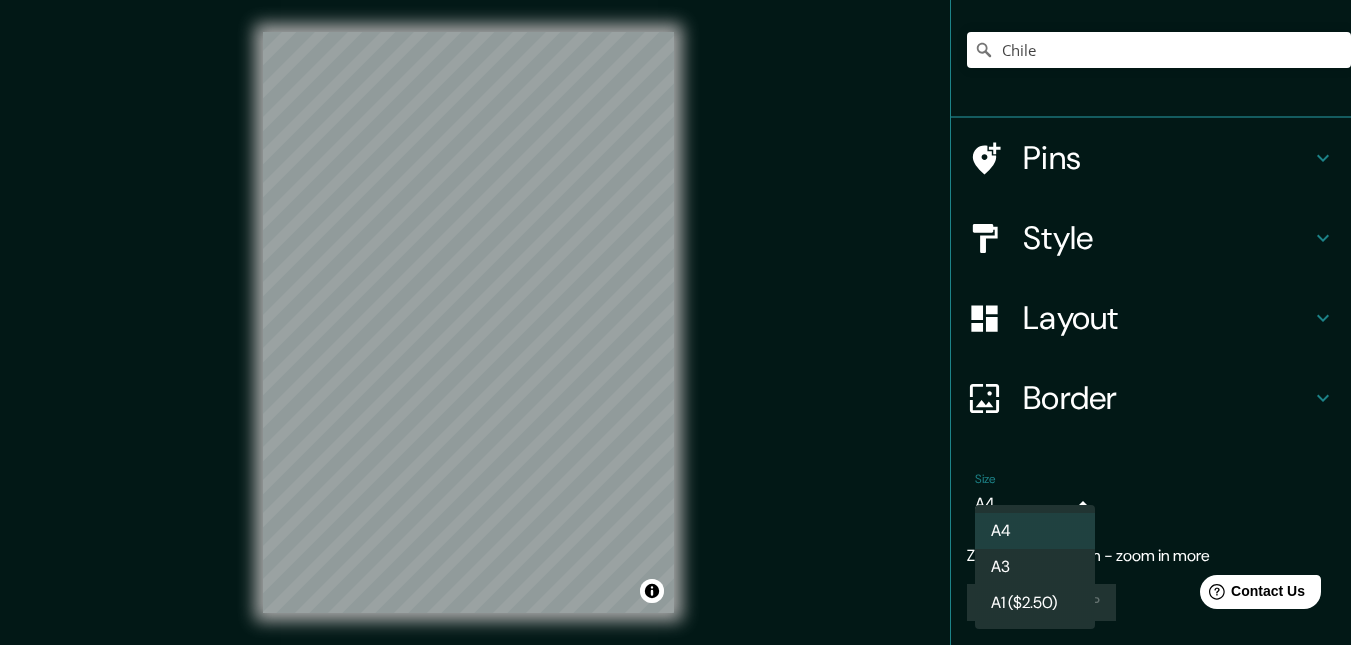 click on "Mappin Location [COUNTRY] [CITY]  provincia de [CITY], [COUNTRY] [CITY]  [CITY], Región de [CITY] [POSTAL_CODE], [COUNTRY] [CITY]  [CITY], Región de [CITY] [POSTAL_CODE], [COUNTRY] [CITY]  [CITY], Región de [CITY] [POSTAL_CODE], [COUNTRY] [CITY]  [CITY], Región de [CITY] [POSTAL_CODE], [COUNTRY] Pins Style Layout Border Choose a border.  Hint : you can make layers of the frame opaque to create some cool effects. None Simple Transparent Fancy Size A4 single Zoom level too high - zoom in more Create your map © Mapbox   © OpenStreetMap   Improve this map Any problems, suggestions, or concerns please email    help@mappin.pro . . . A4 A3 A1 ($2.50)" at bounding box center [675, 322] 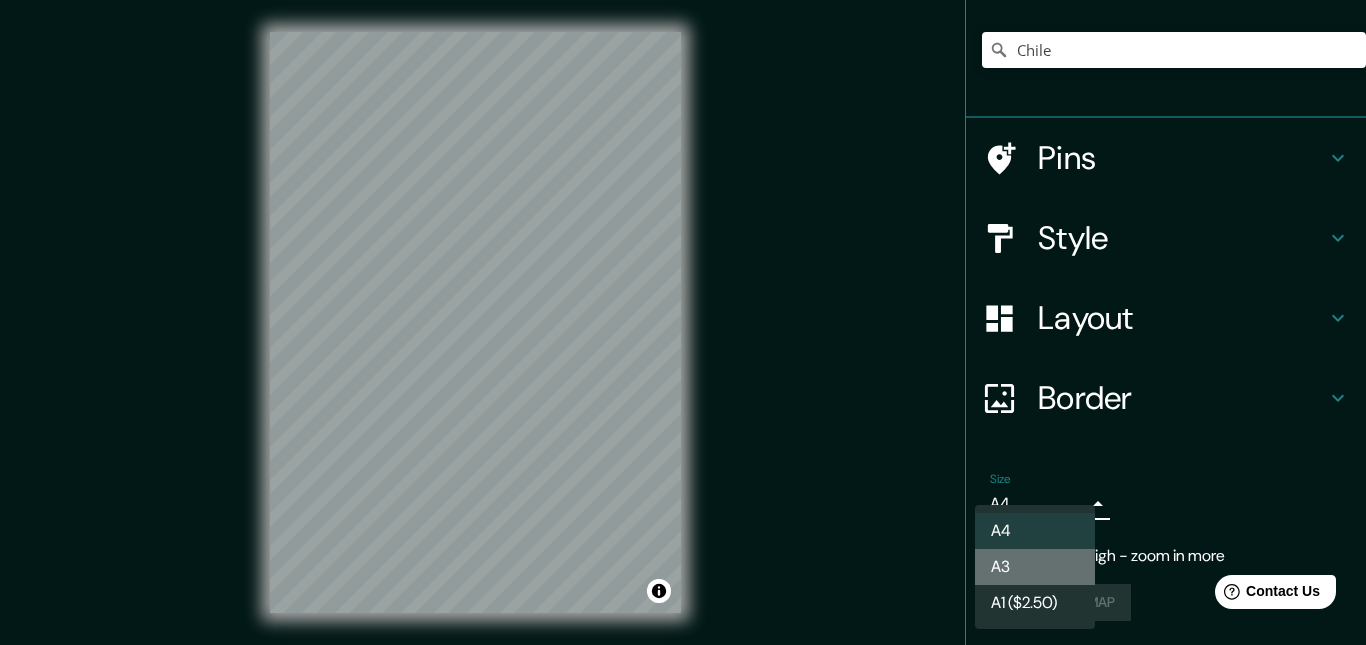 click on "A3" at bounding box center (1035, 567) 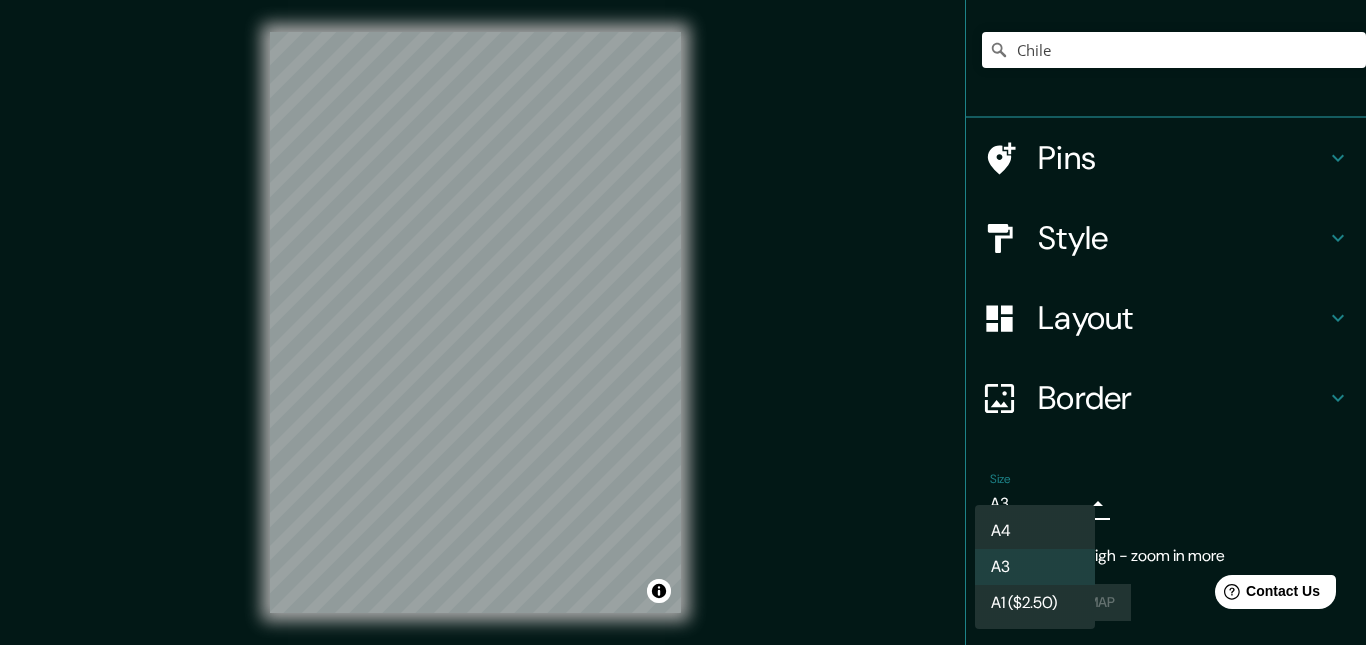 click on "Mappin Location [COUNTRY] [CITY]  provincia de [CITY], [COUNTRY] [CITY]  [CITY], Región de [CITY] [POSTAL_CODE], [COUNTRY] [CITY]  [CITY], Región de [CITY] [POSTAL_CODE], [COUNTRY] [CITY]  [CITY], Región de [CITY] [POSTAL_CODE], [COUNTRY] [CITY]  [CITY], Región de [CITY] [POSTAL_CODE], [COUNTRY] Pins Style Layout Border Choose a border.  Hint : you can make layers of the frame opaque to create some cool effects. None Simple Transparent Fancy Size A3 a4 Zoom level too high - zoom in more Create your map © Mapbox   © OpenStreetMap   Improve this map Any problems, suggestions, or concerns please email    help@mappin.pro . . . A4 A3 A1 ($2.50)" at bounding box center (683, 322) 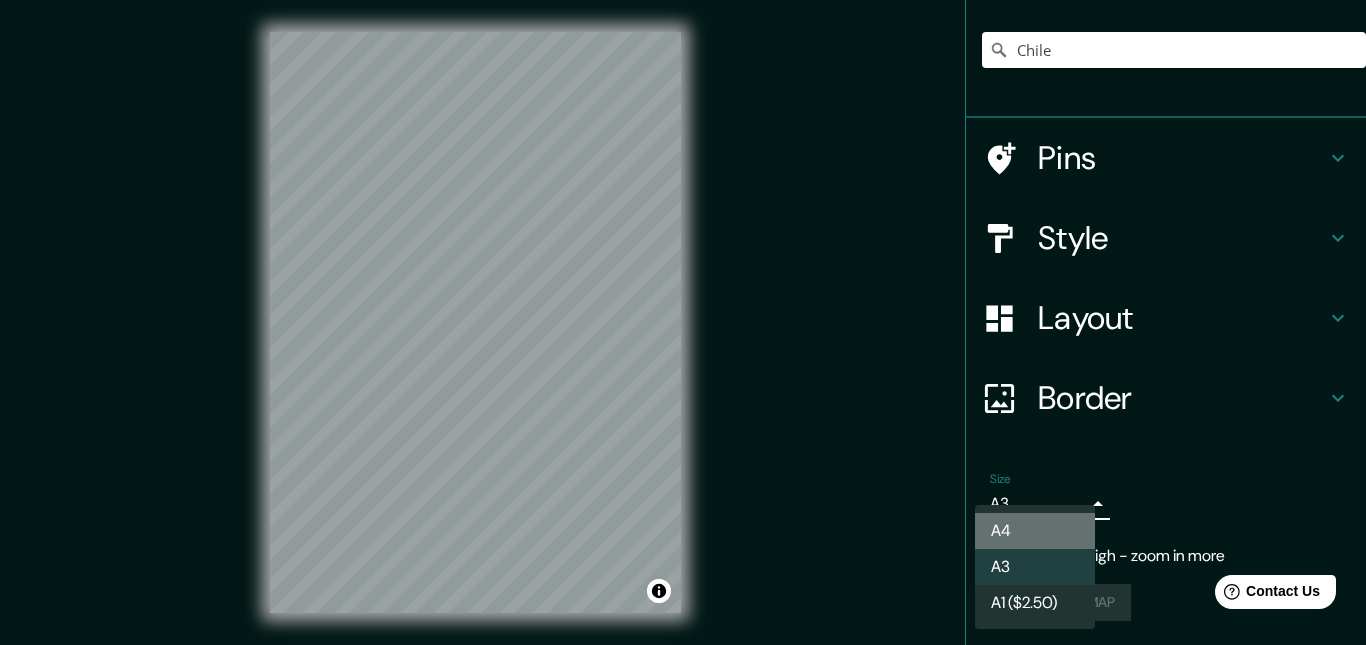 click on "A4" at bounding box center [1035, 531] 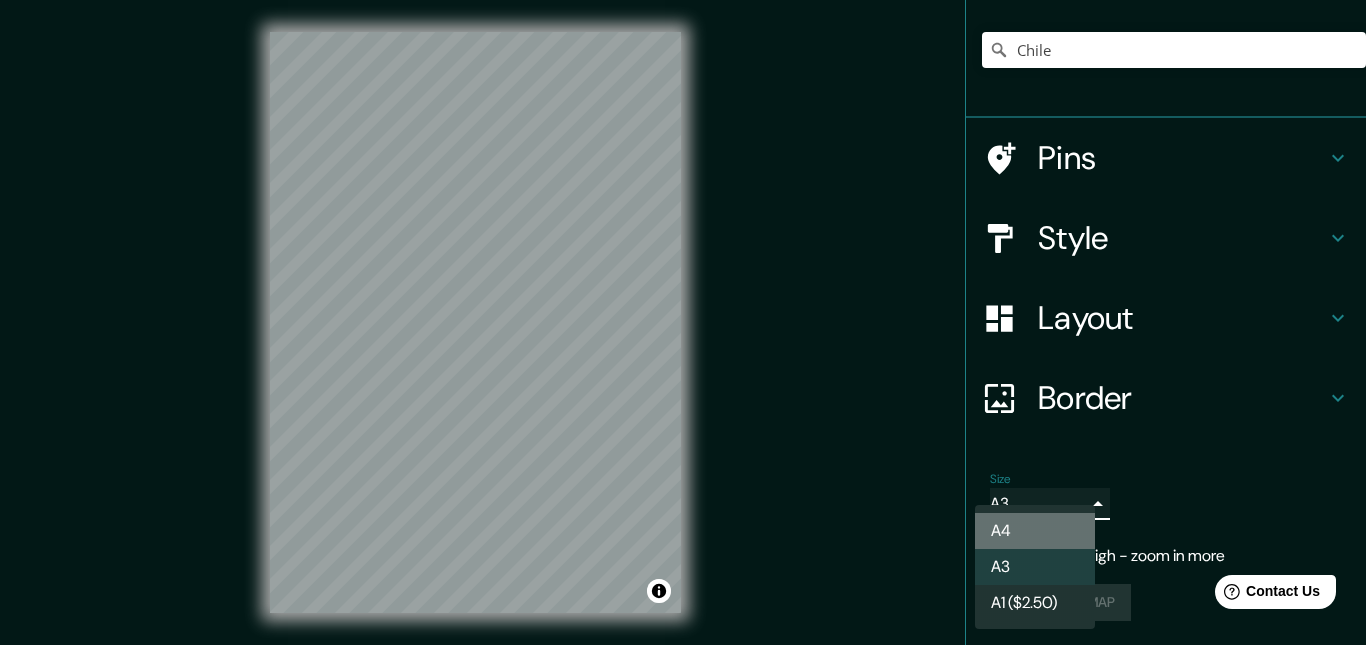type on "single" 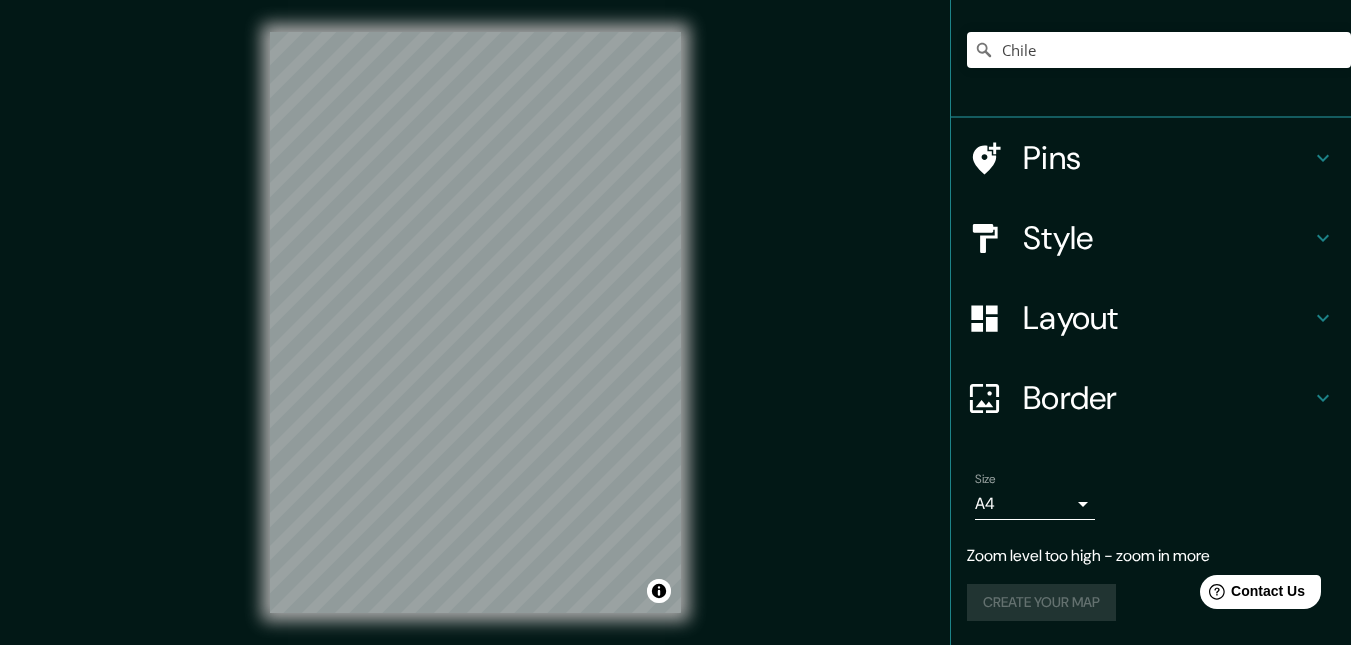click on "Mappin Location [COUNTRY] [CITY]  provincia de [CITY], [COUNTRY] [CITY]  [CITY], Región de [CITY] [POSTAL_CODE], [COUNTRY] [CITY]  [CITY], Región de [CITY] [POSTAL_CODE], [COUNTRY] [CITY]  [CITY], Región de [CITY] [POSTAL_CODE], [COUNTRY] [CITY]  [CITY], Región de [CITY] [POSTAL_CODE], [COUNTRY] Pins Style Layout Border Choose a border.  Hint : you can make layers of the frame opaque to create some cool effects. None Simple Transparent Fancy Size A4 single Zoom level too high - zoom in more Create your map © Mapbox   © OpenStreetMap   Improve this map Any problems, suggestions, or concerns please email    help@mappin.pro . . ." at bounding box center [675, 338] 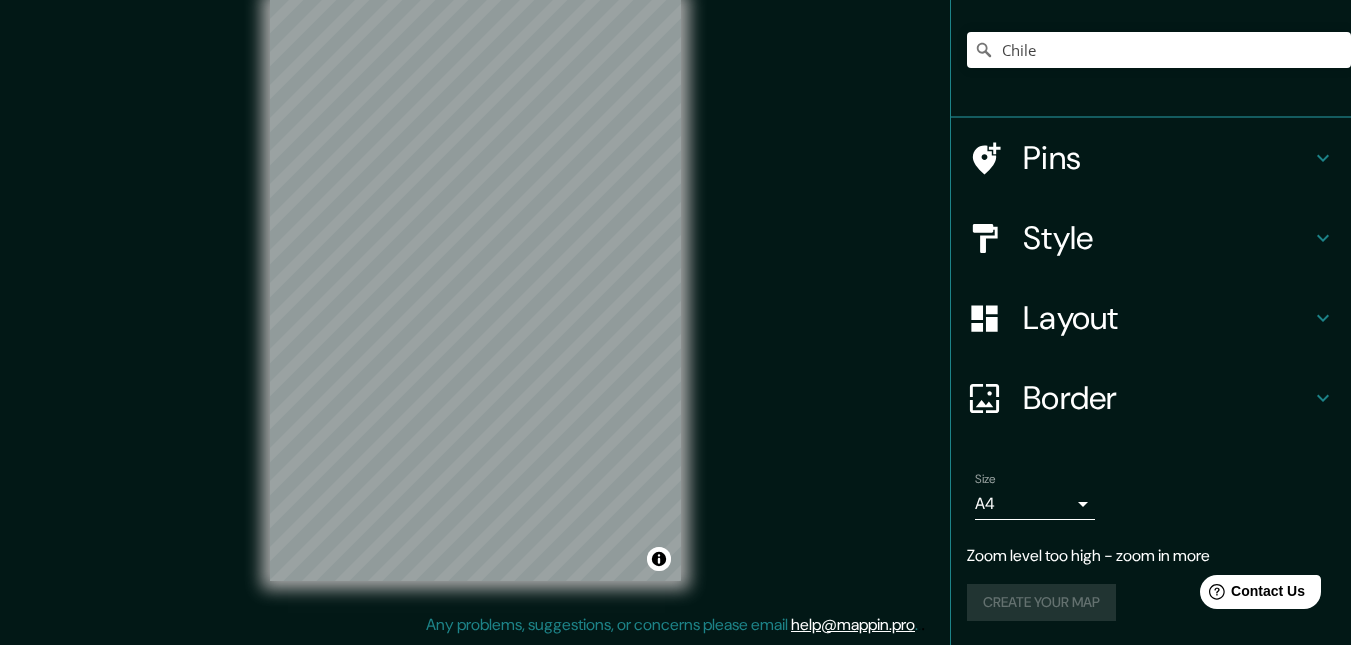 click on "Zoom level too high - zoom in more" at bounding box center [1151, 556] 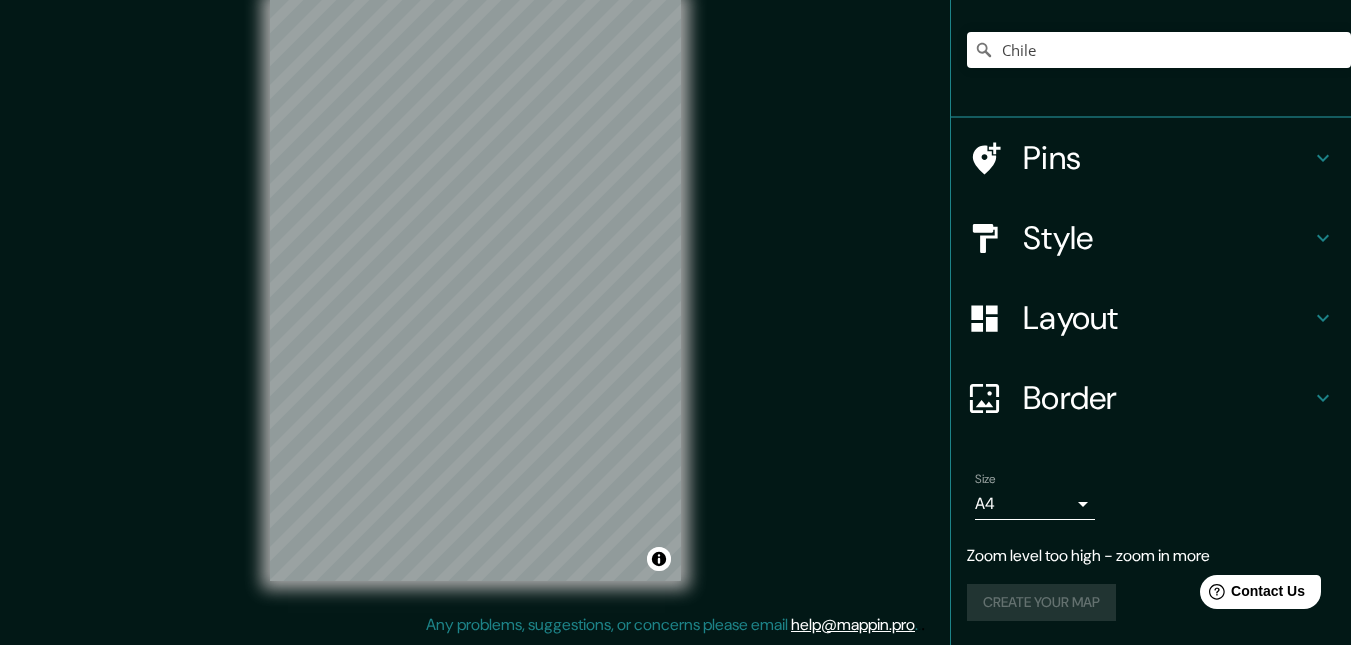 scroll, scrollTop: 0, scrollLeft: 0, axis: both 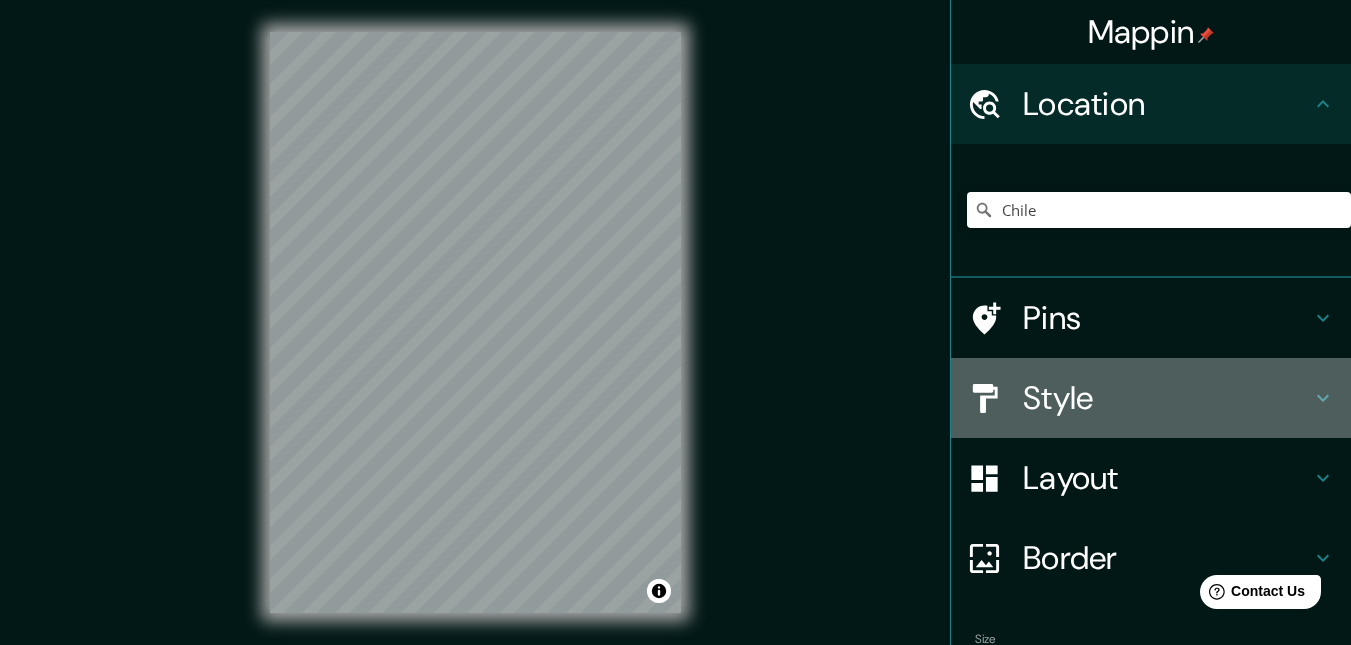 click on "Style" at bounding box center [1167, 398] 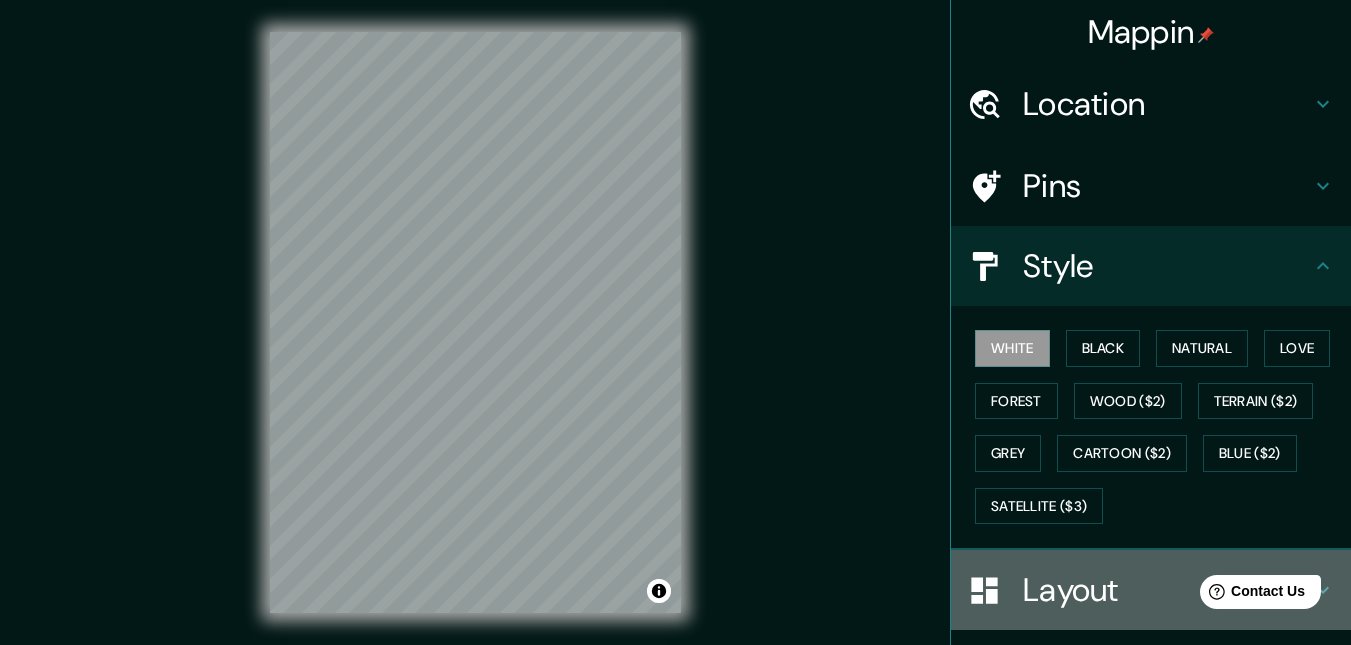 click on "Layout" at bounding box center [1151, 590] 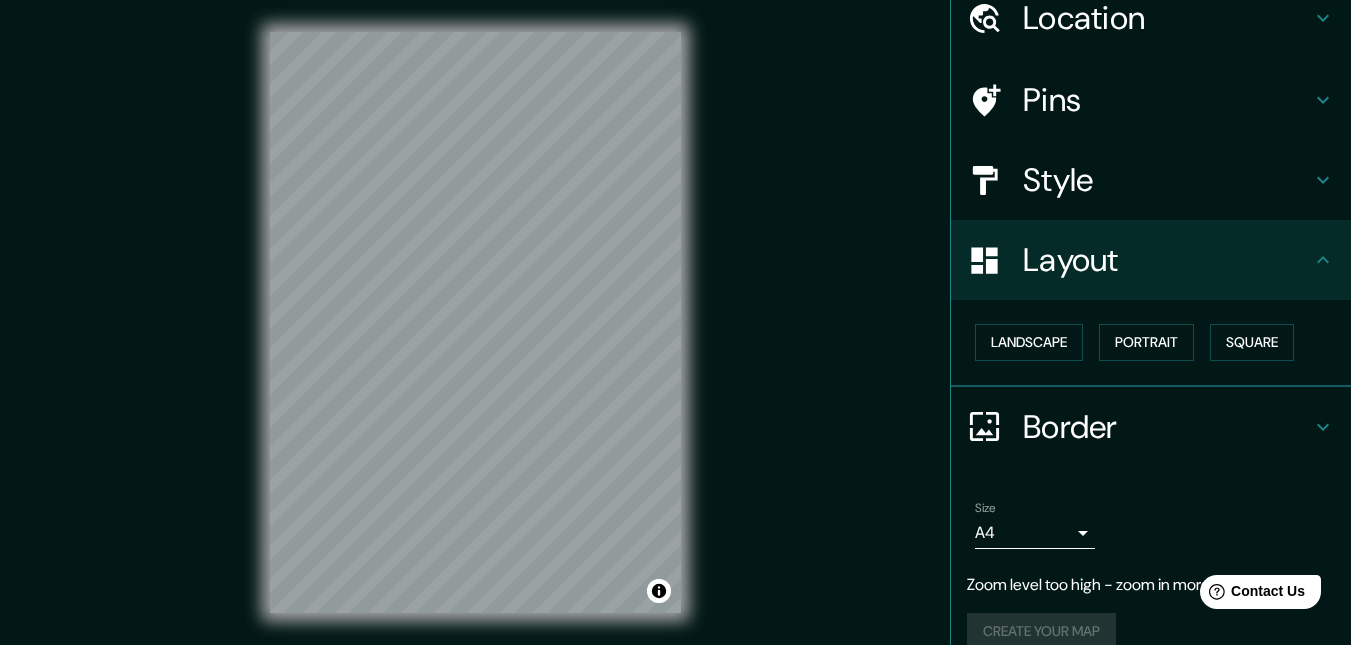 scroll, scrollTop: 87, scrollLeft: 0, axis: vertical 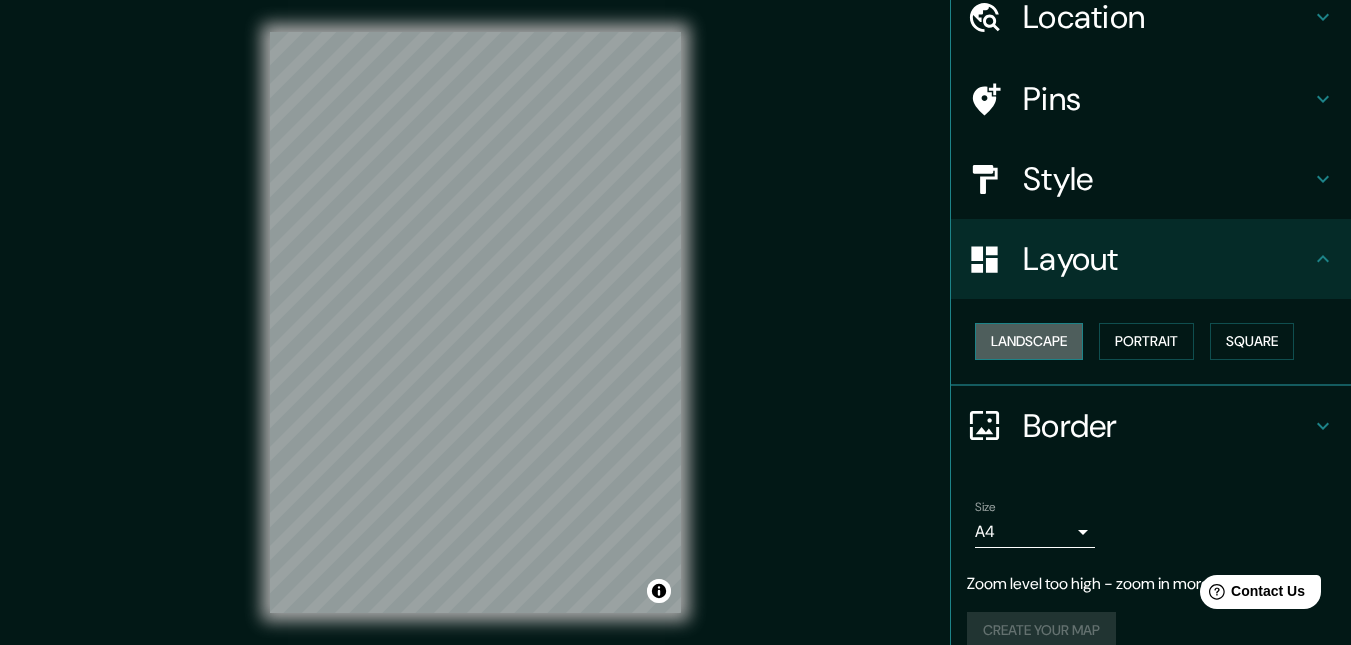 click on "Landscape" at bounding box center (1029, 341) 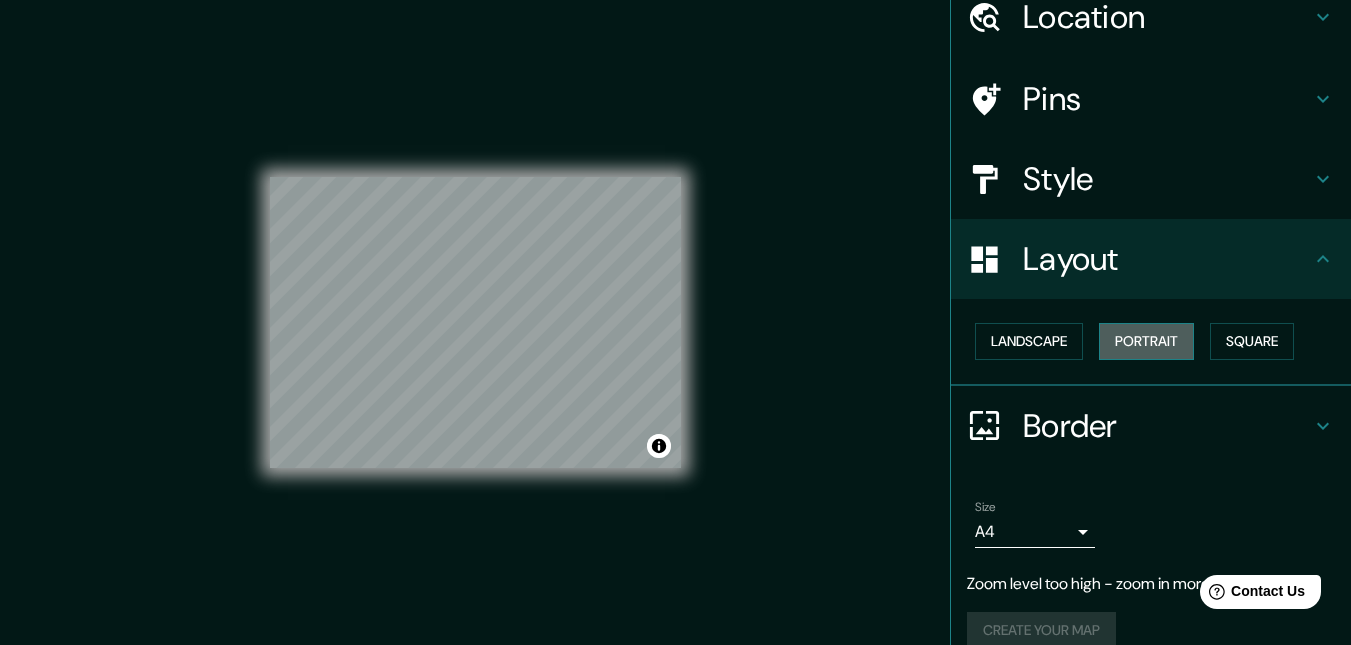 click on "Portrait" at bounding box center (1146, 341) 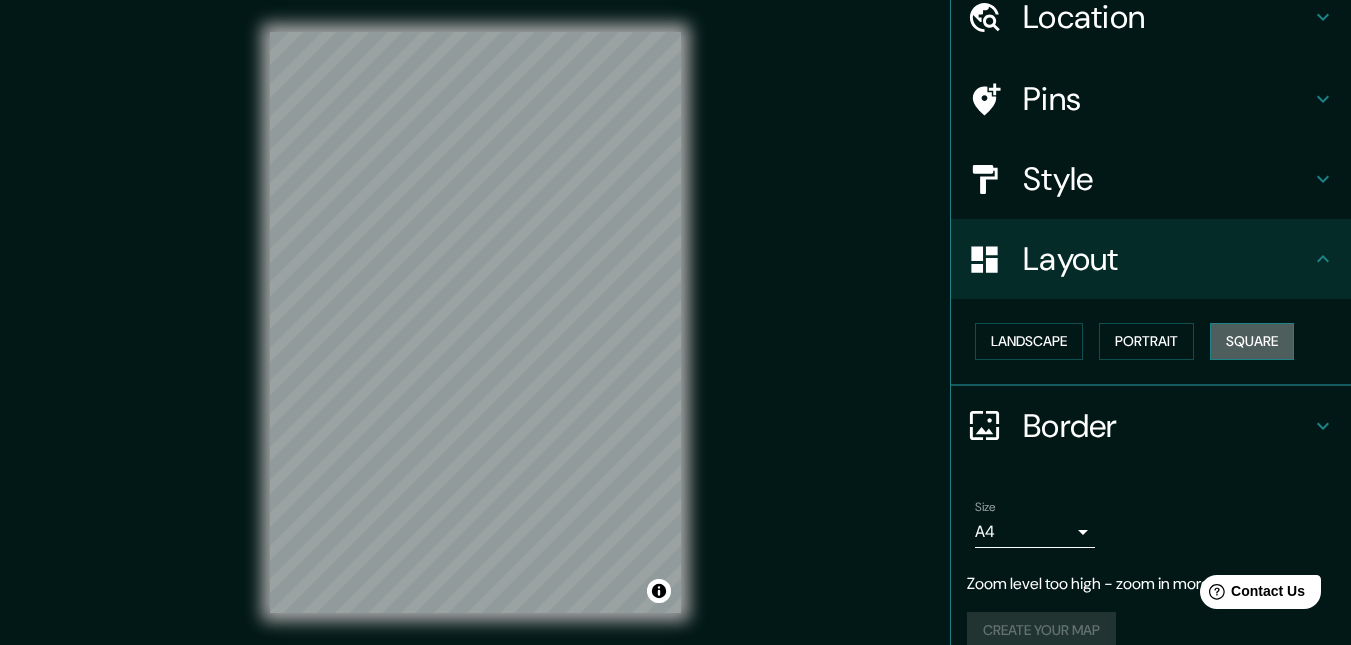 click on "Square" at bounding box center (1252, 341) 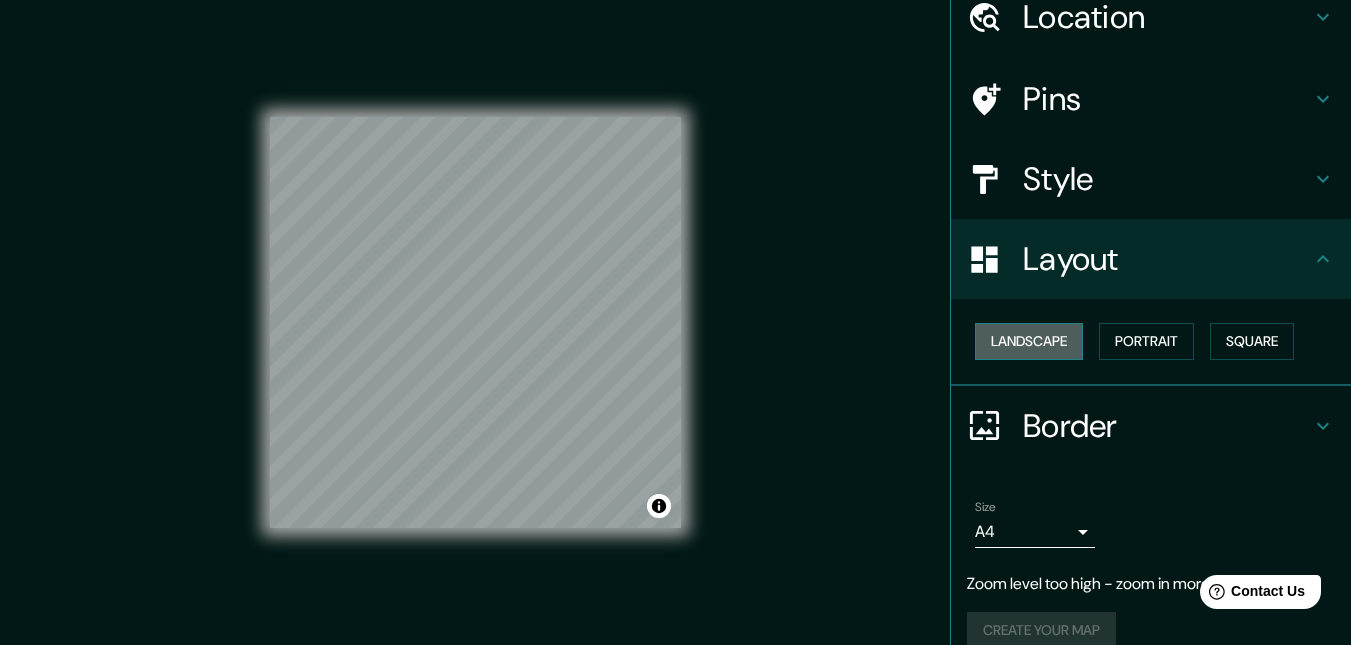 click on "Landscape" at bounding box center [1029, 341] 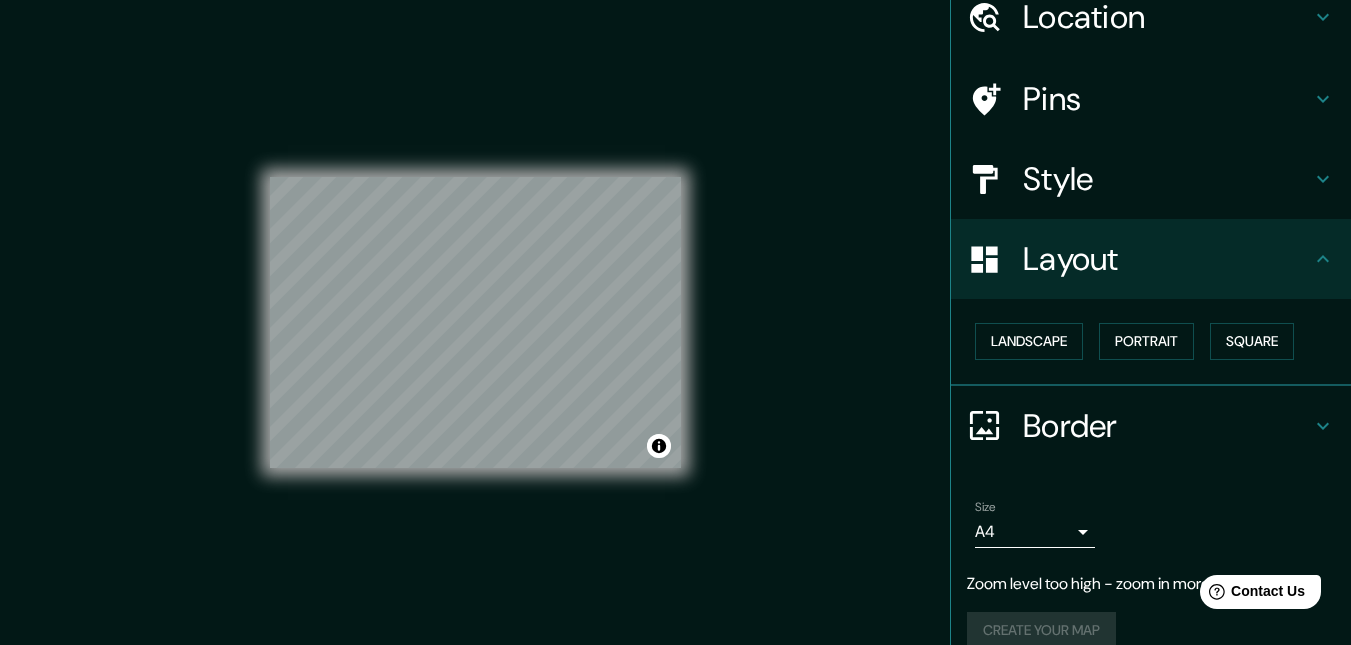 click on "Style" at bounding box center (1167, 179) 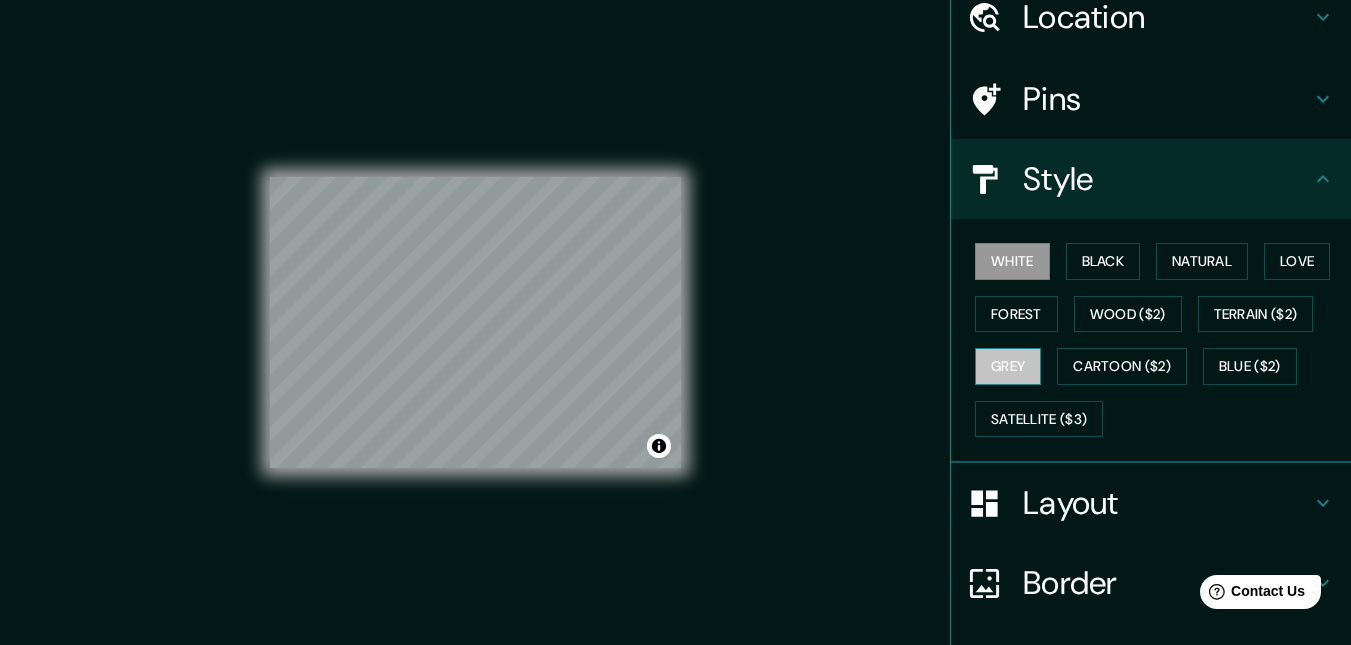 click on "Grey" at bounding box center [1008, 366] 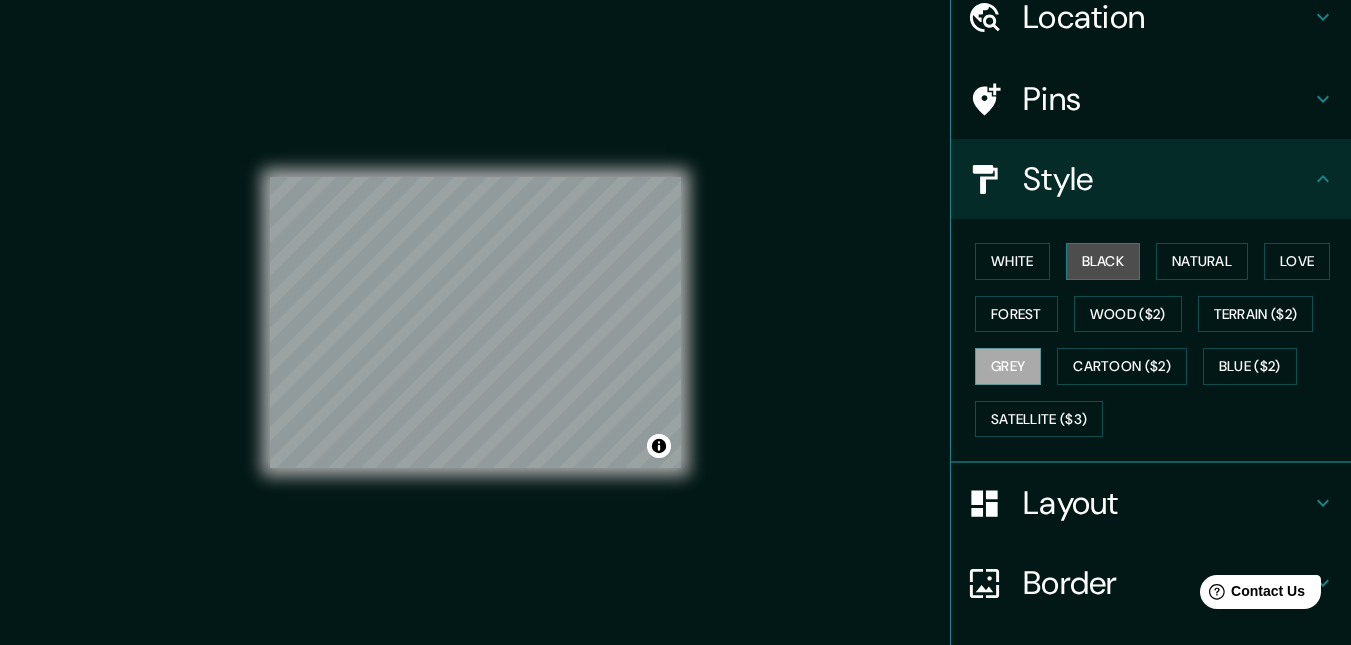 click on "Black" at bounding box center [1103, 261] 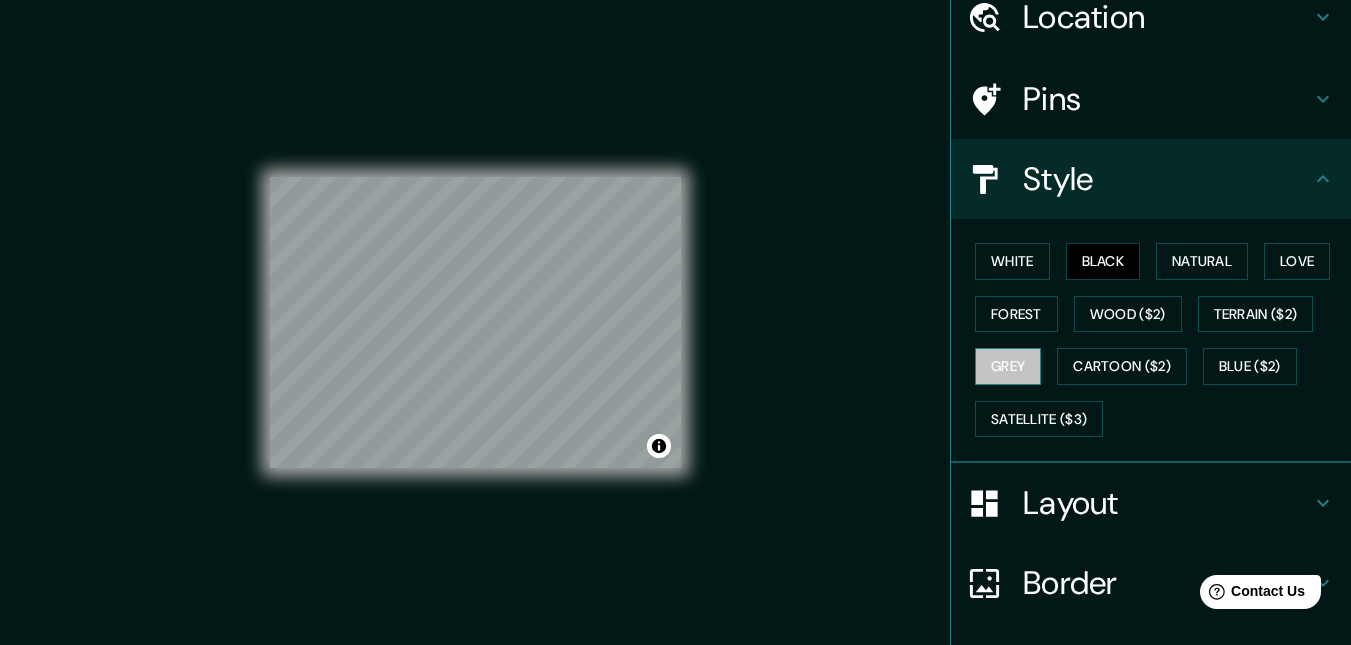click on "Grey" at bounding box center (1008, 366) 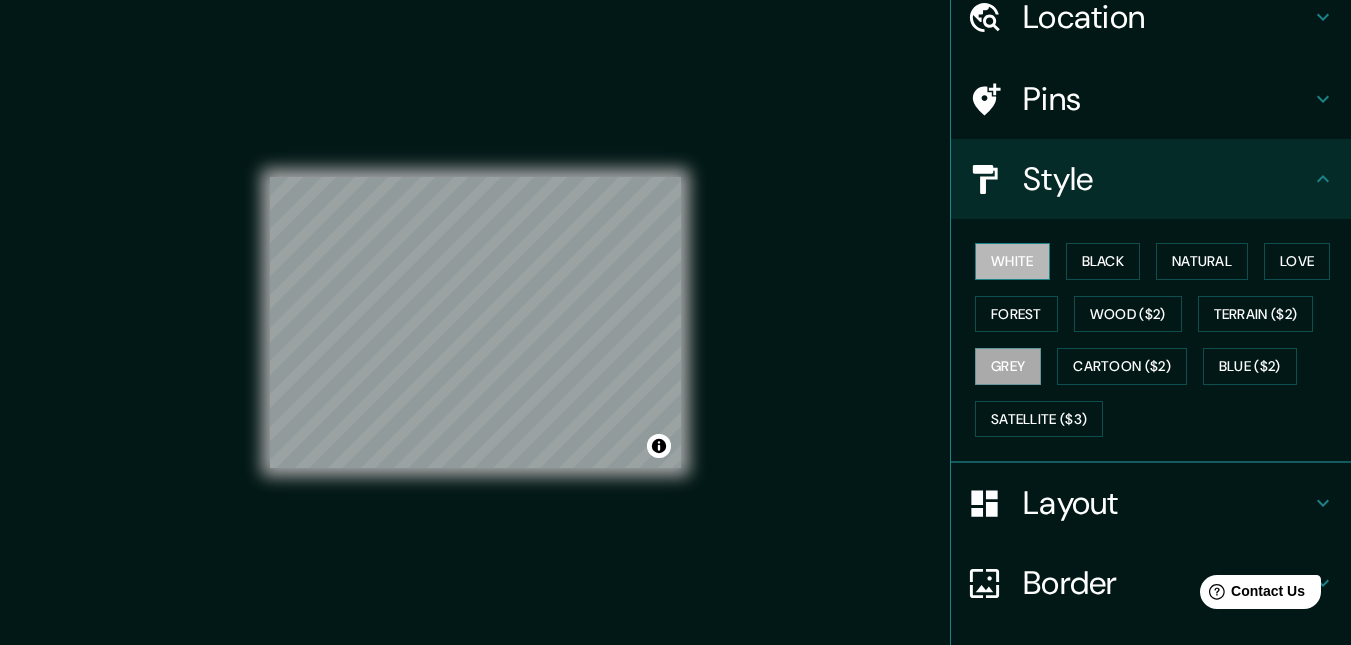 click on "White" at bounding box center (1012, 261) 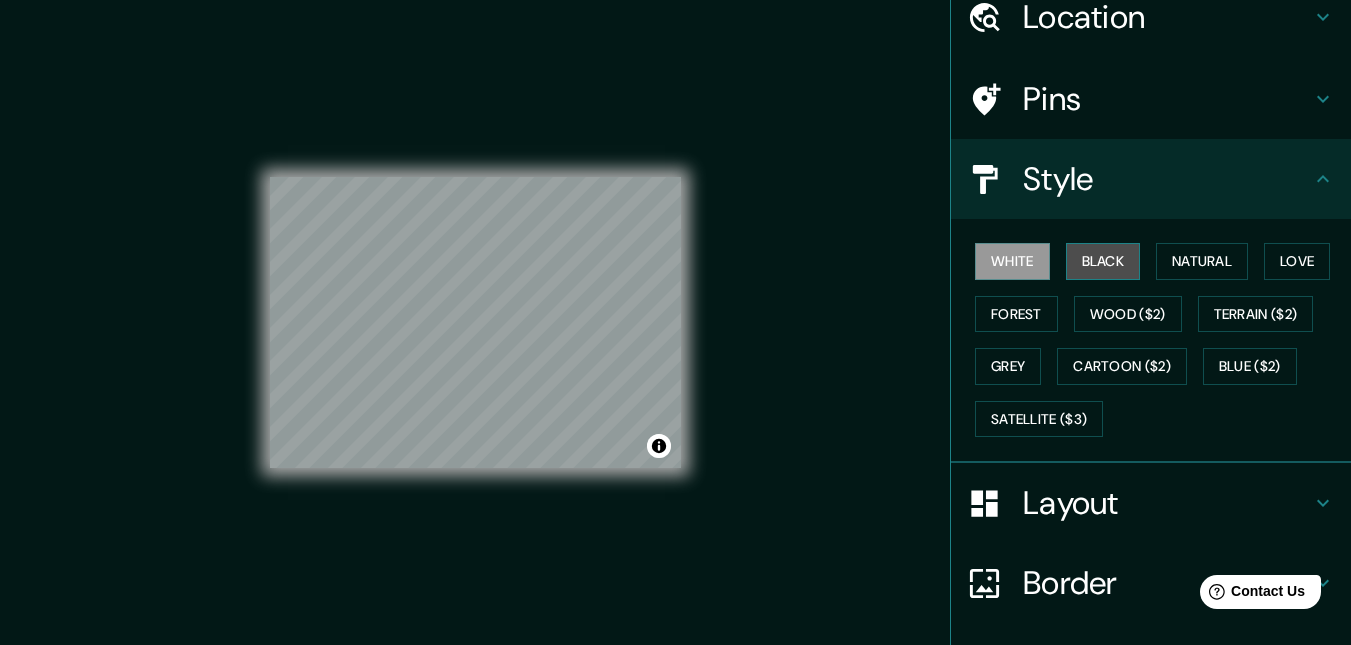 click on "Black" at bounding box center (1103, 261) 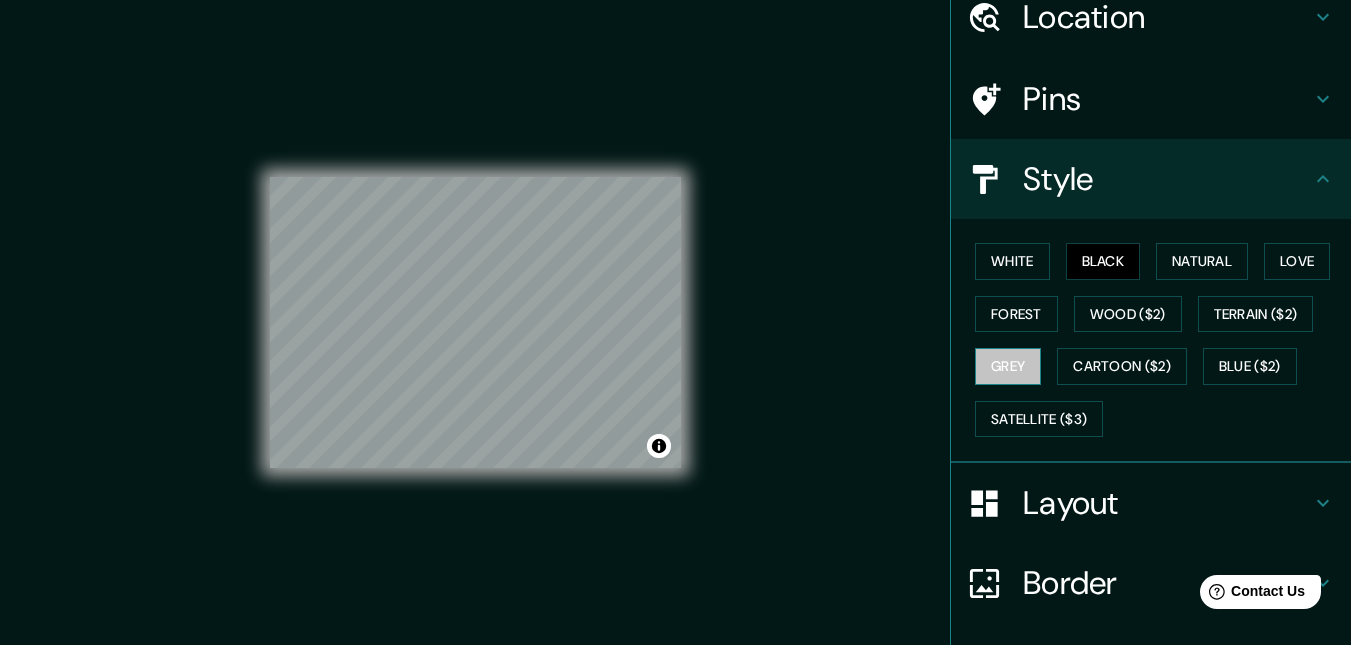 click on "Grey" at bounding box center [1008, 366] 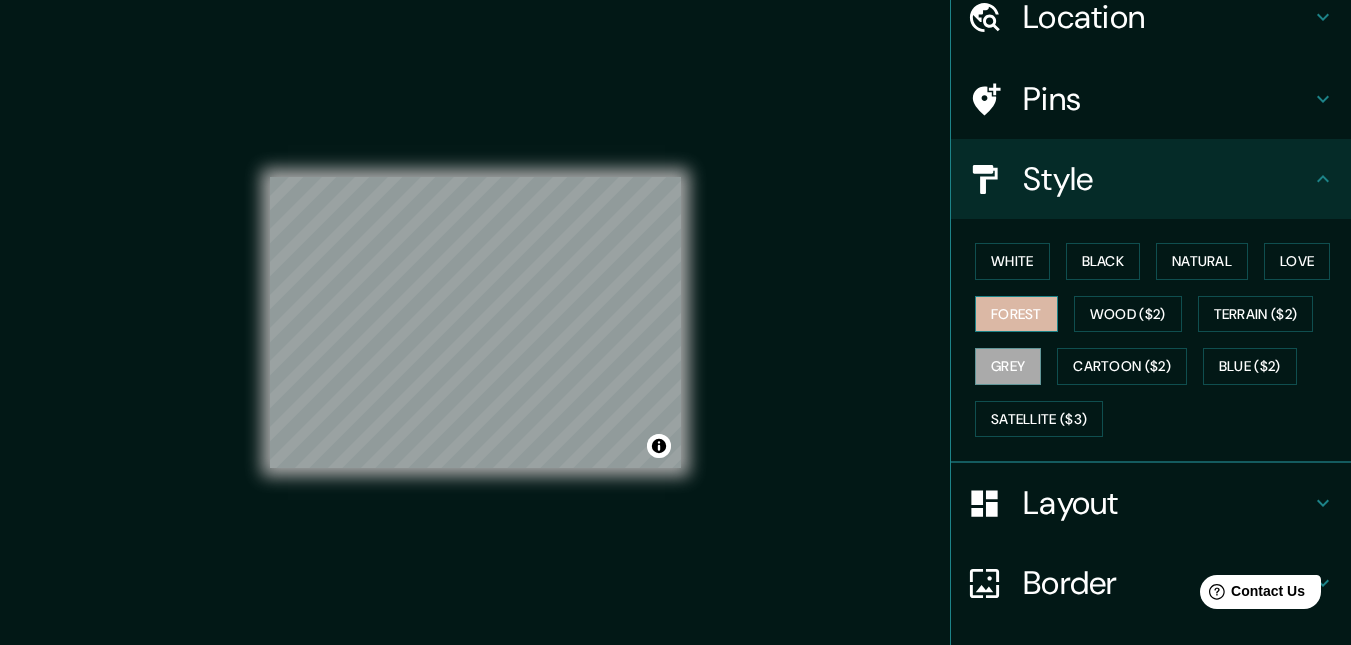 click on "Forest" at bounding box center (1016, 314) 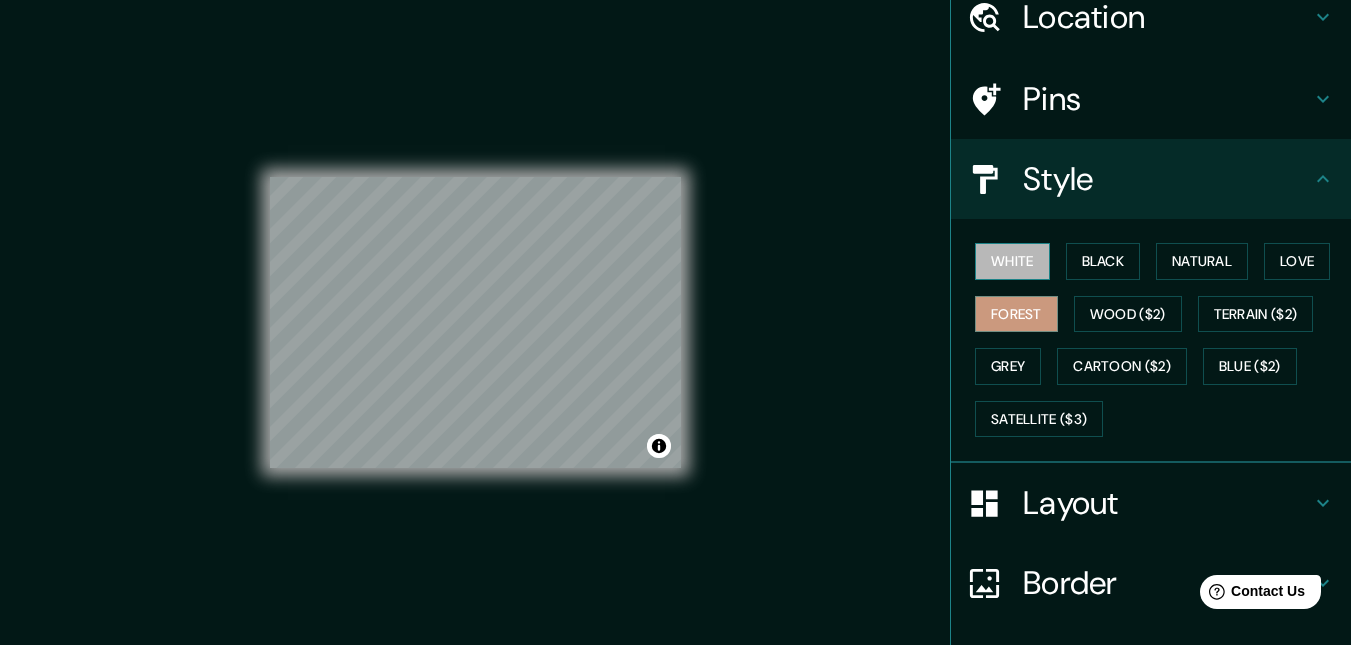 click on "White" at bounding box center (1012, 261) 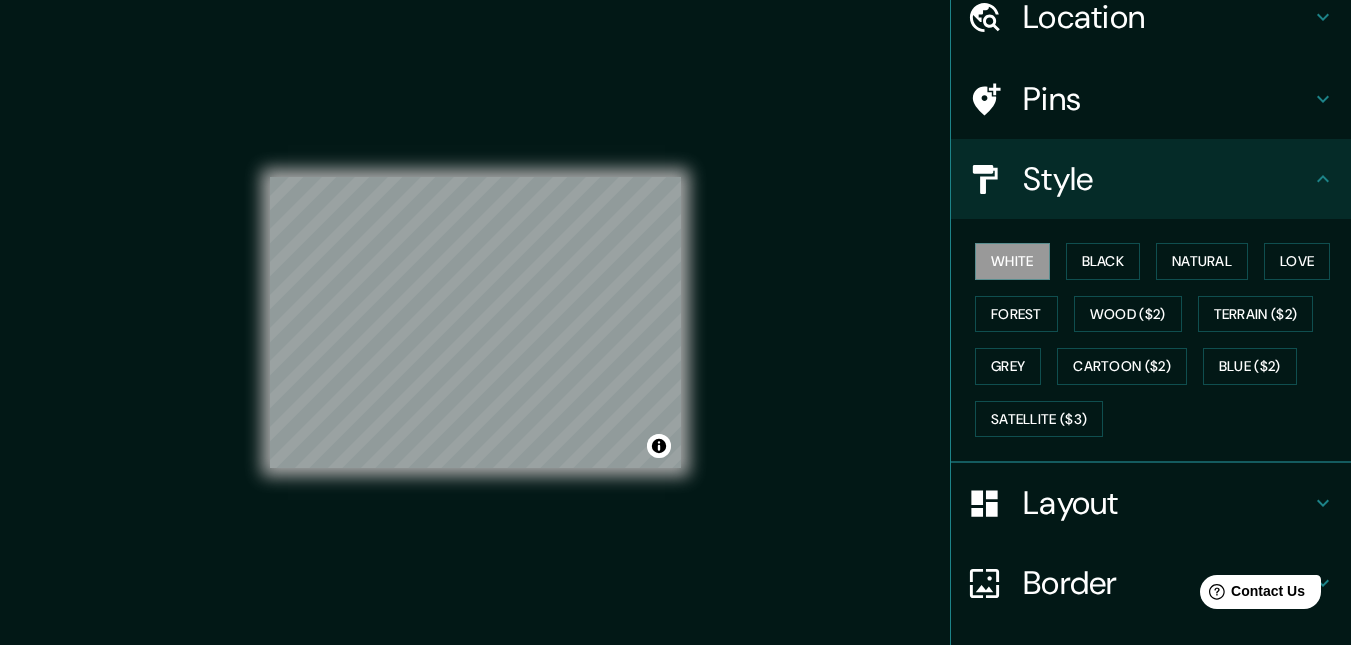 click on "White Black Natural Love Forest Wood ($2) Terrain ($2) Grey Cartoon ($2) Blue ($2) Satellite ($3)" at bounding box center [1159, 340] 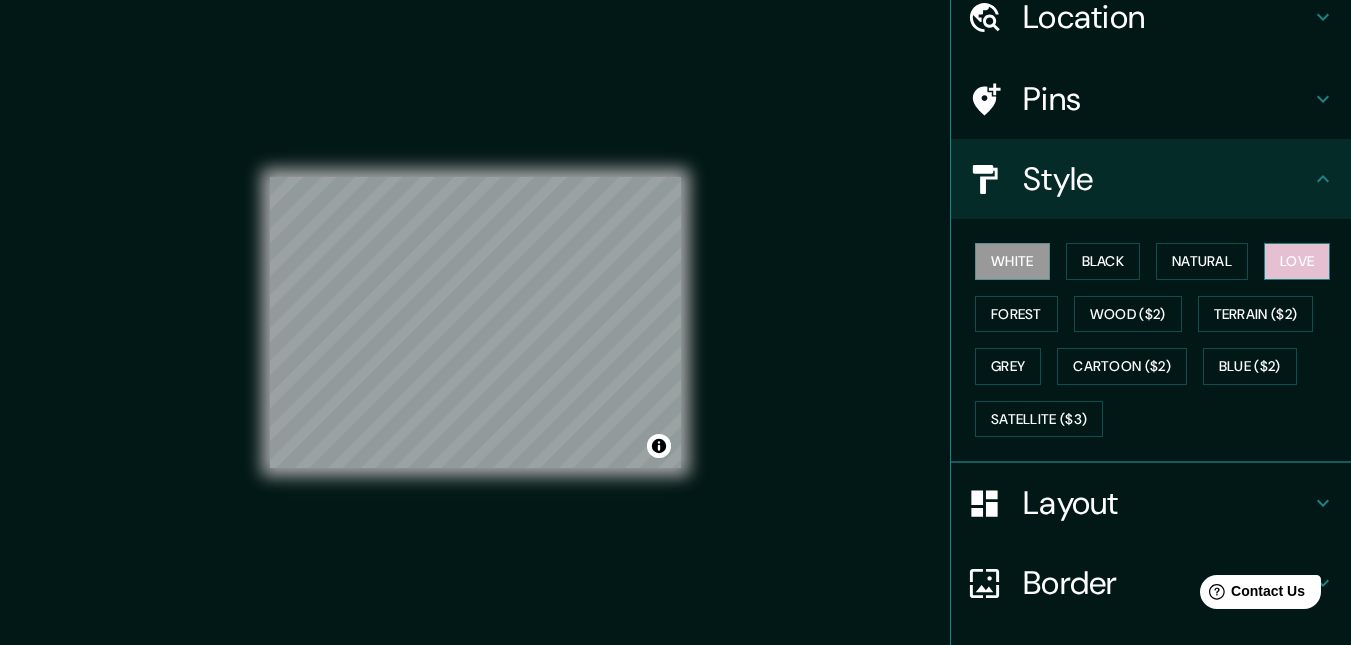click on "Love" at bounding box center (1297, 261) 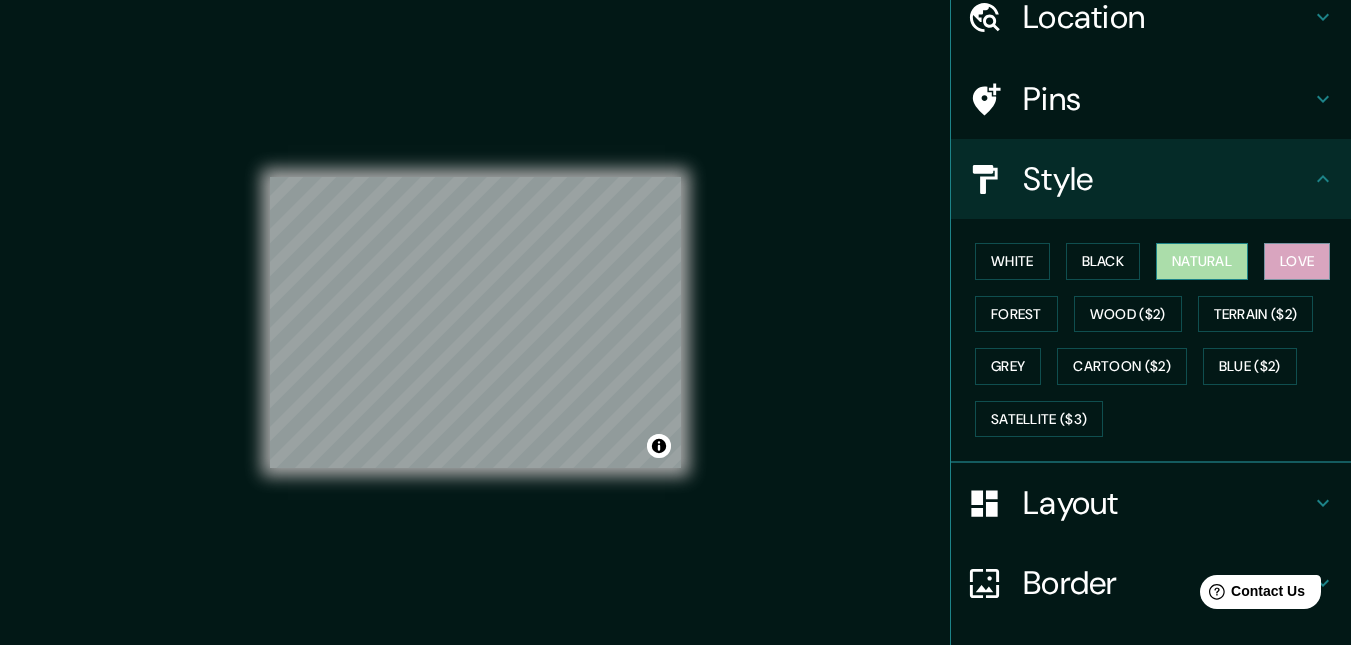 click on "Natural" at bounding box center (1202, 261) 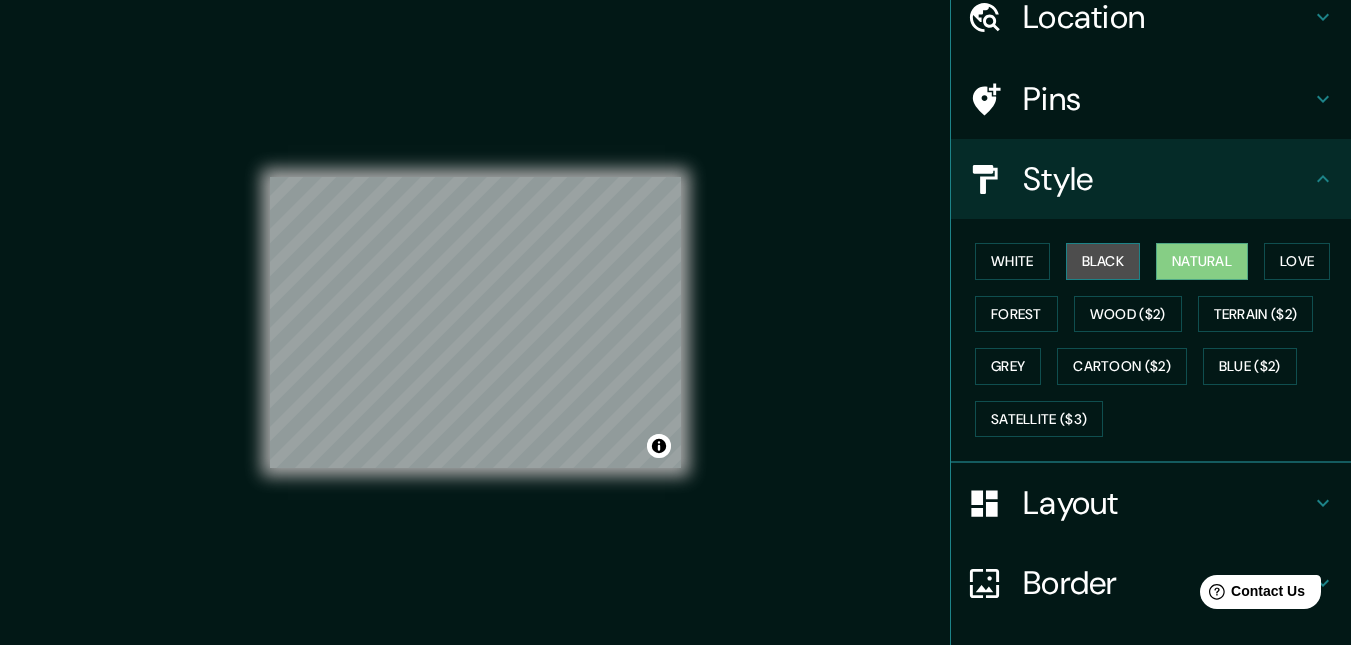 click on "Black" at bounding box center (1103, 261) 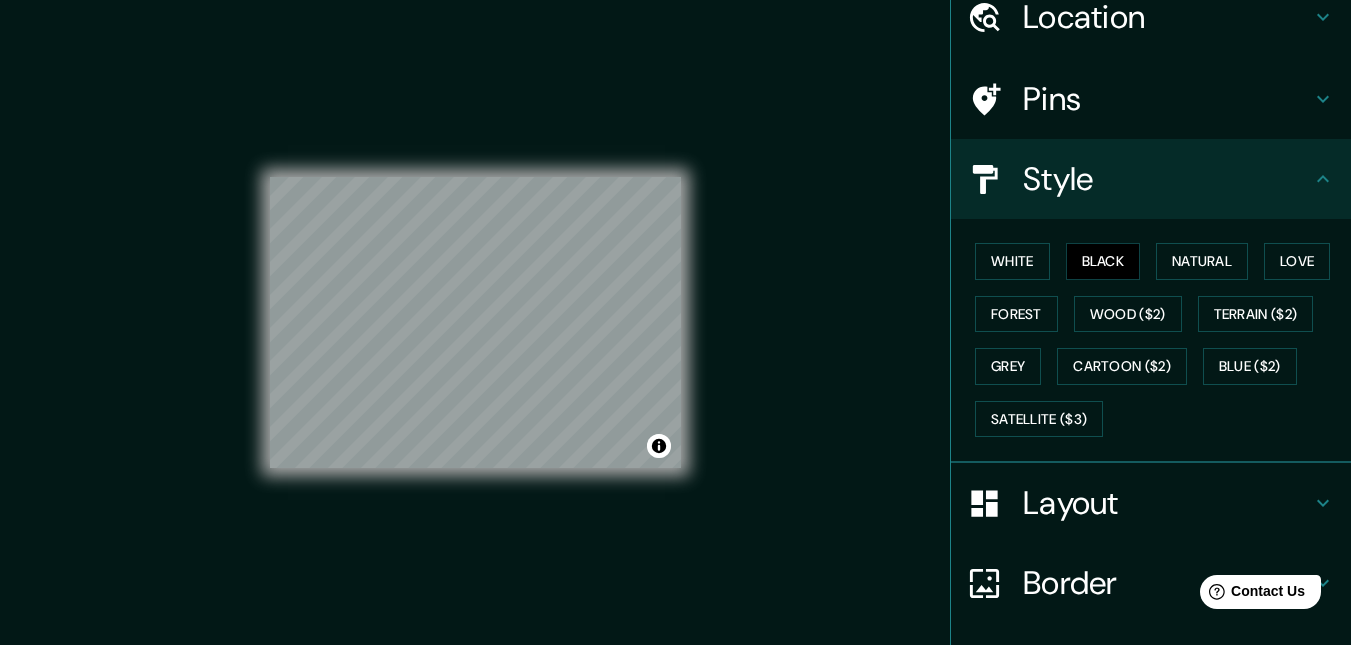 scroll, scrollTop: 272, scrollLeft: 0, axis: vertical 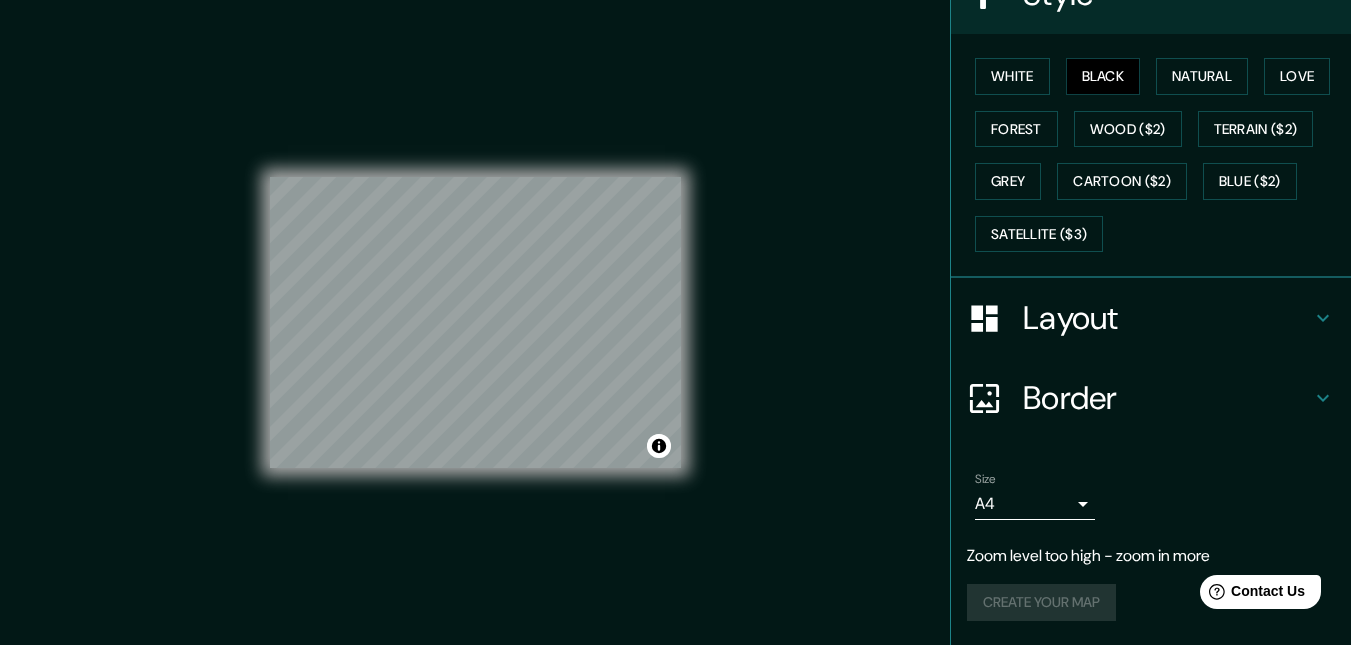 click on "Create your map" at bounding box center (1151, 602) 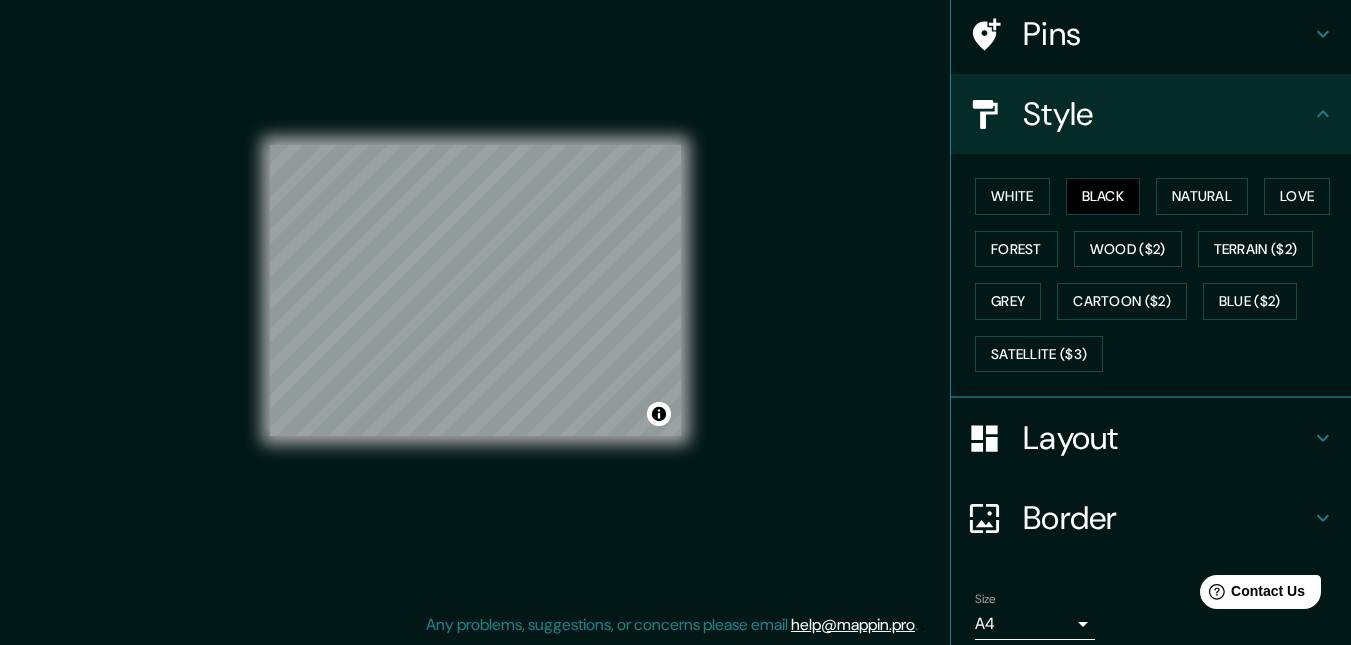scroll, scrollTop: 0, scrollLeft: 0, axis: both 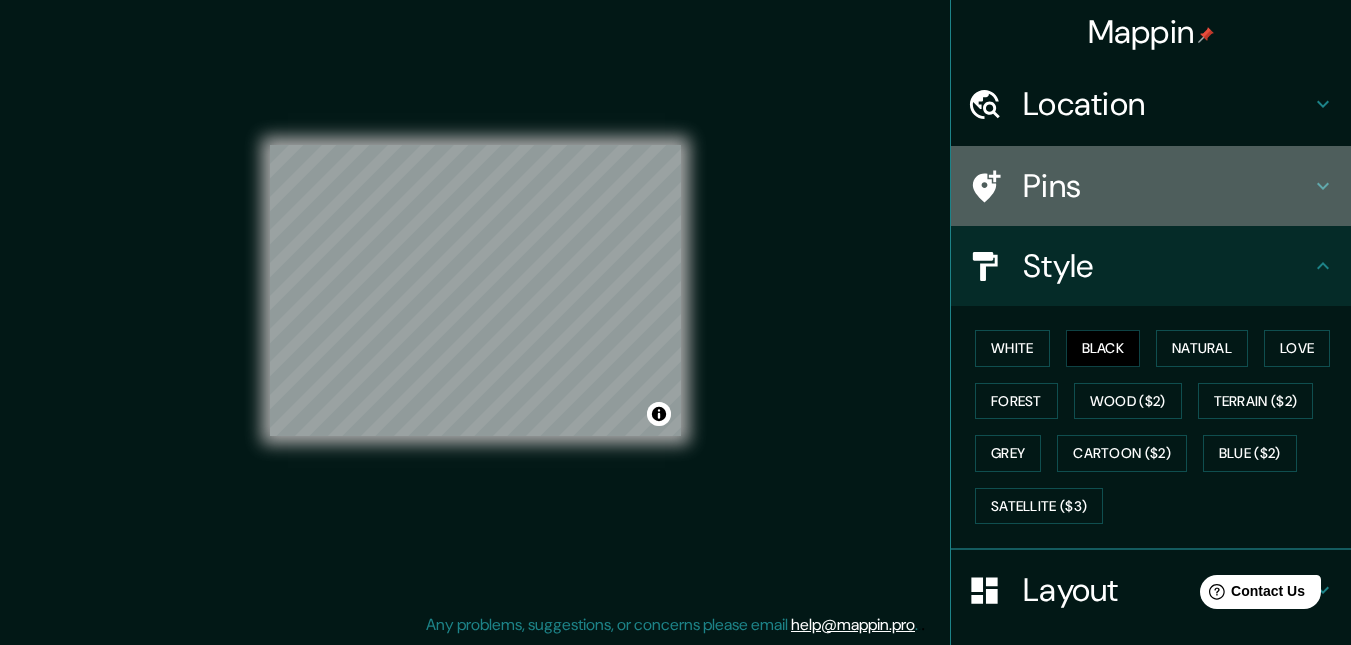 click on "Pins" at bounding box center [1167, 186] 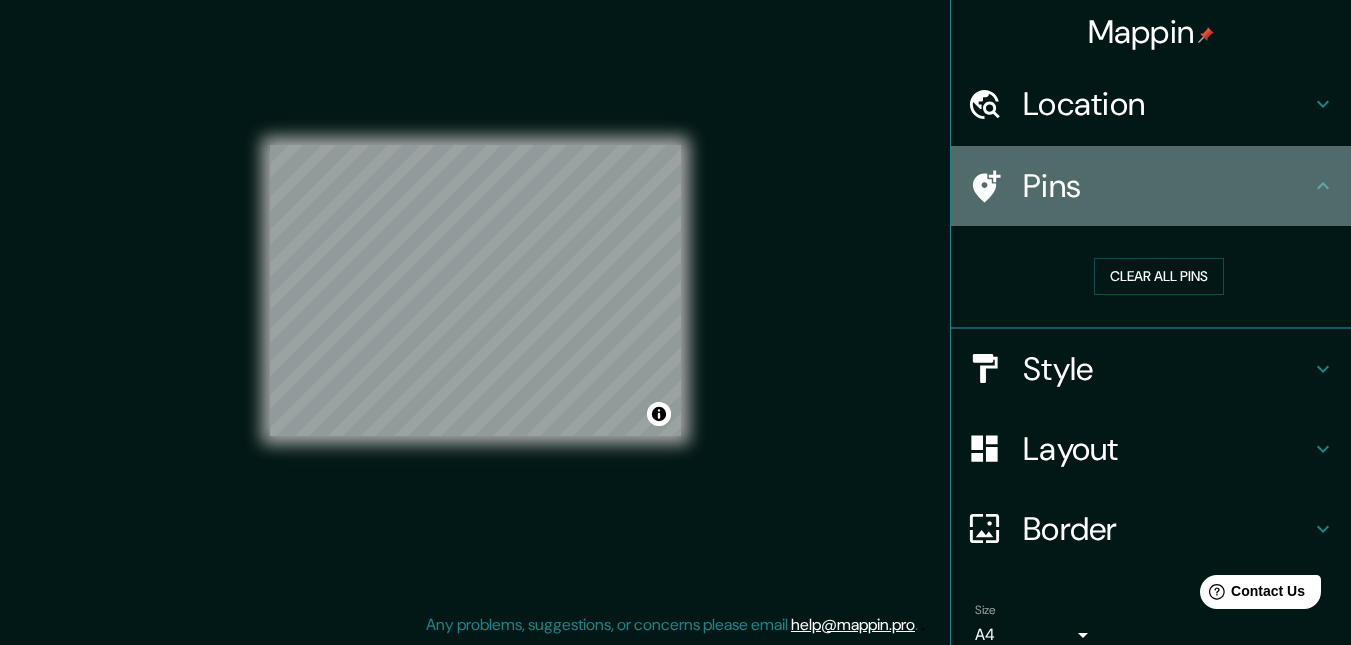 click 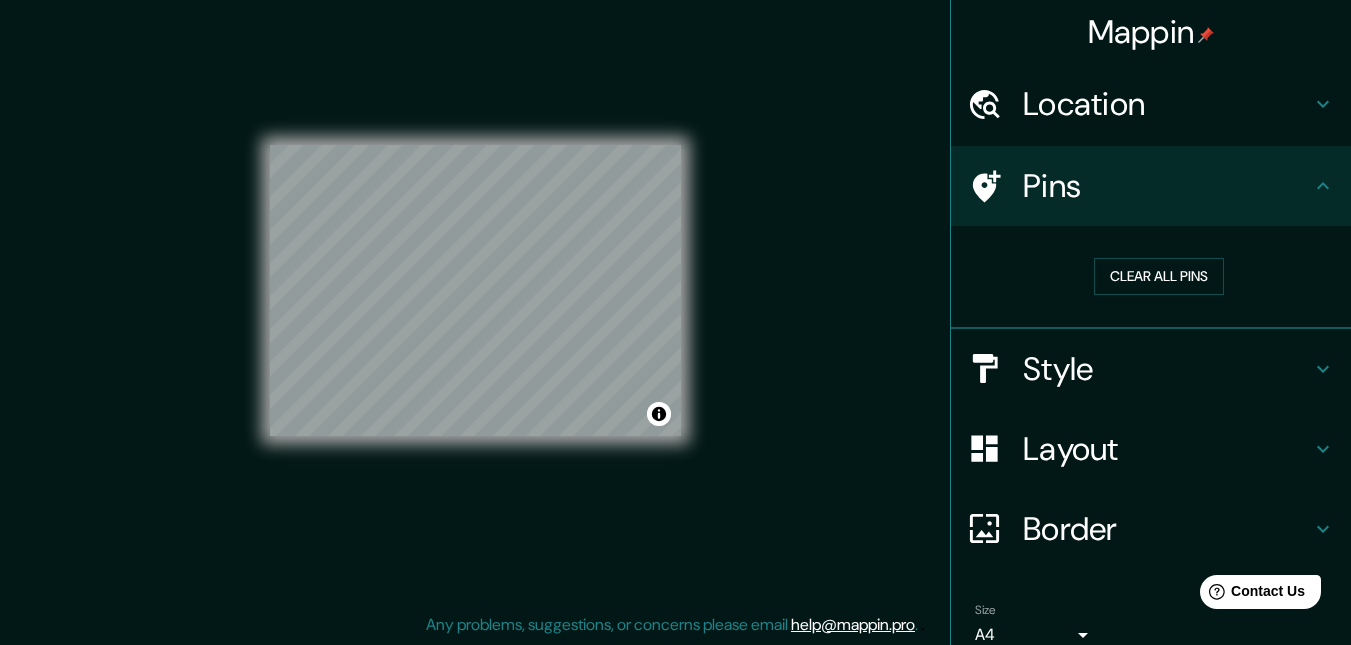 scroll, scrollTop: 130, scrollLeft: 0, axis: vertical 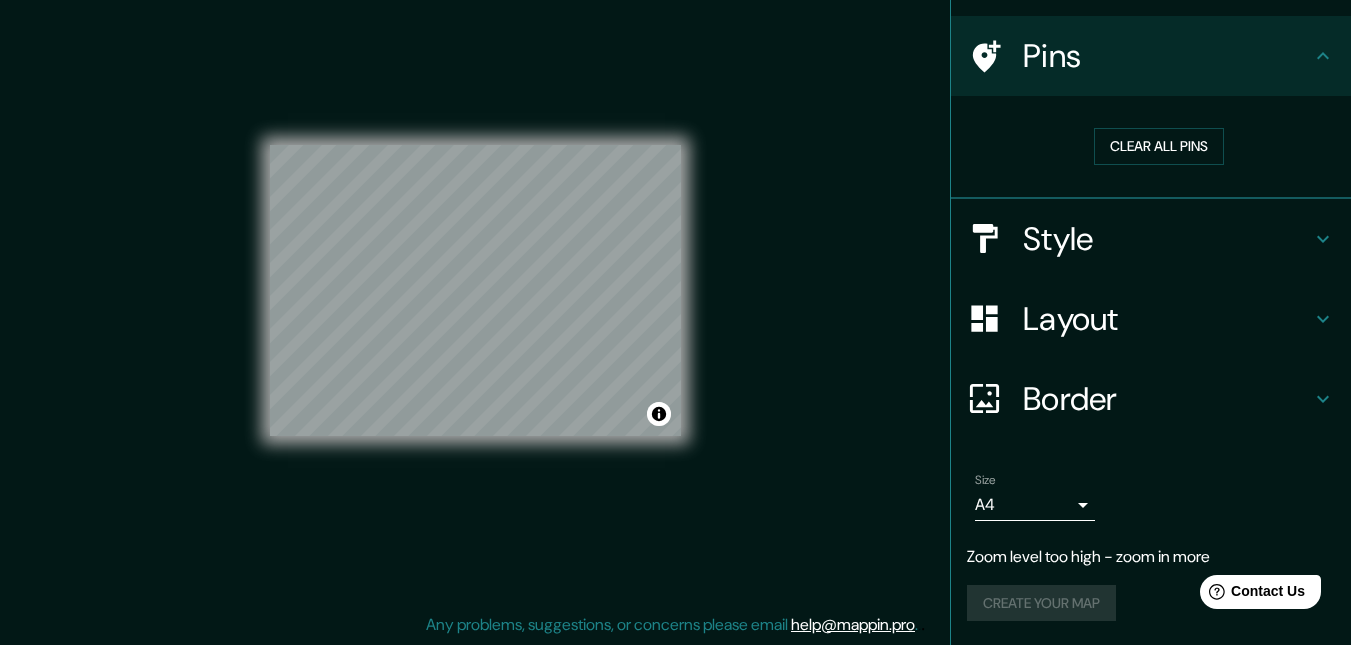 click on "Mappin Location [COUNTRY] [CITY]  provincia de [CITY], [COUNTRY] [CITY]  [CITY], Región de [CITY] [POSTAL_CODE], [COUNTRY] [CITY]  [CITY], Región de [CITY] [POSTAL_CODE], [COUNTRY] [CITY]  [CITY], Región de [CITY] [POSTAL_CODE], [COUNTRY] [CITY]  [CITY], Región de [CITY] [POSTAL_CODE], [COUNTRY] Pins Clear all pins Style Layout Border Choose a border.  Hint : you can make layers of the frame opaque to create some cool effects. None Simple Transparent Fancy Size A4 single Zoom level too high - zoom in more Create your map © Mapbox   © OpenStreetMap   Improve this map Any problems, suggestions, or concerns please email    help@mappin.pro . . ." at bounding box center [675, 306] 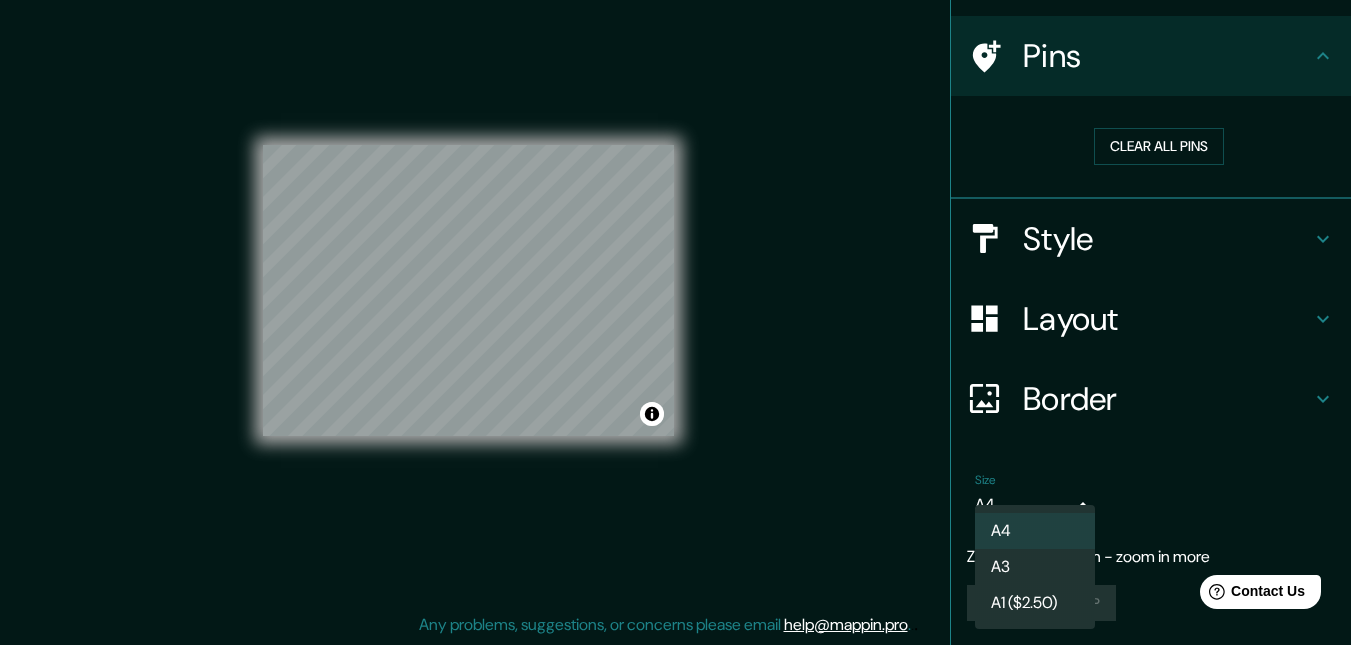 click on "Mappin Location [COUNTRY] [CITY]  provincia de [CITY], [COUNTRY] [CITY]  [CITY], Región de [CITY] [POSTAL_CODE], [COUNTRY] [CITY]  [CITY], Región de [CITY] [POSTAL_CODE], [COUNTRY] [CITY]  [CITY], Región de [CITY] [POSTAL_CODE], [COUNTRY] [CITY]  [CITY], Región de [CITY] [POSTAL_CODE], [COUNTRY] Pins Style Layout Border Choose a border.  Hint : you can make layers of the frame opaque to create some cool effects. None Simple Transparent Fancy Size A4 single Zoom level too high - zoom in more Create your map © Mapbox   © OpenStreetMap   Improve this map Any problems, suggestions, or concerns please email    help@mappin.pro . . . A4 A3 A1 ($2.50)" at bounding box center (675, 290) 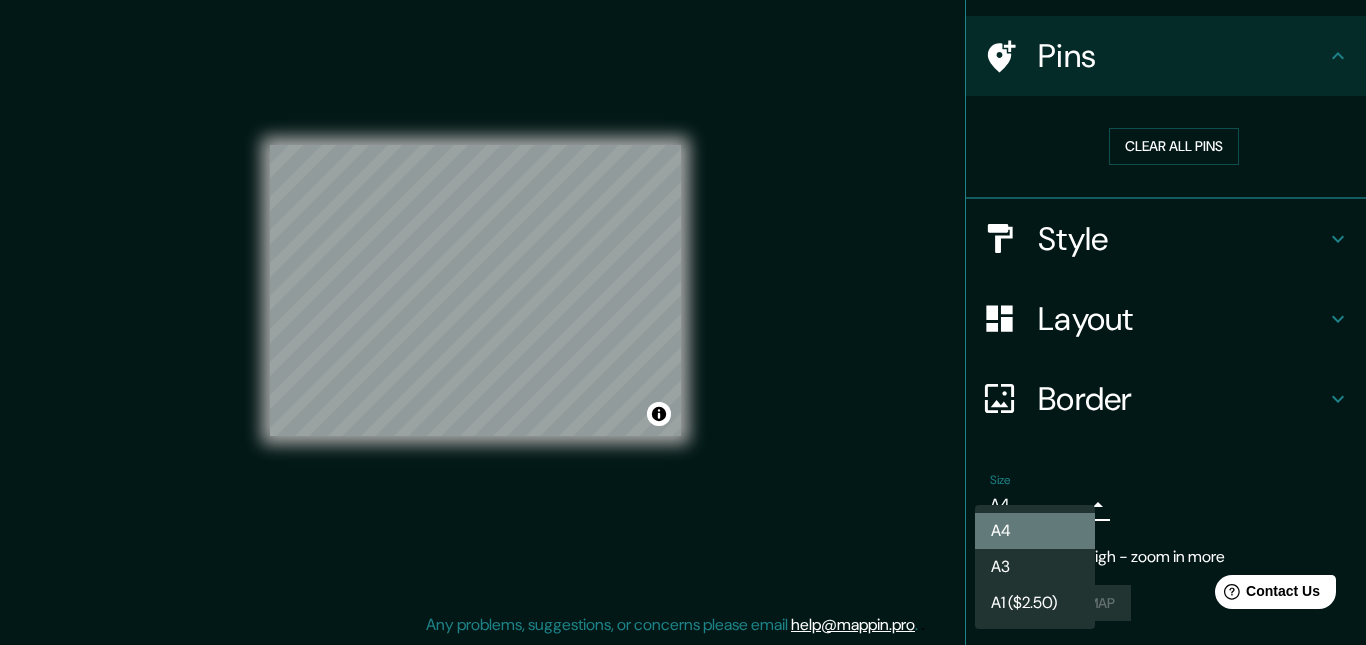 click on "A4" at bounding box center [1035, 531] 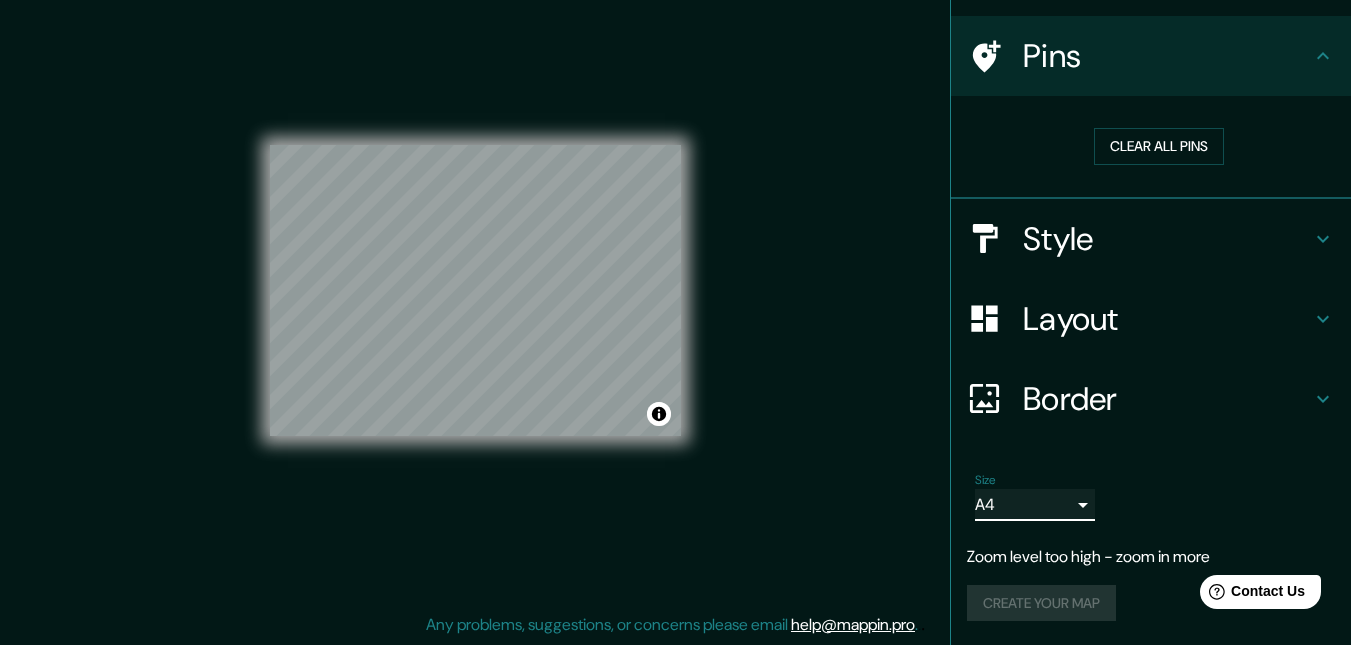 scroll, scrollTop: 0, scrollLeft: 0, axis: both 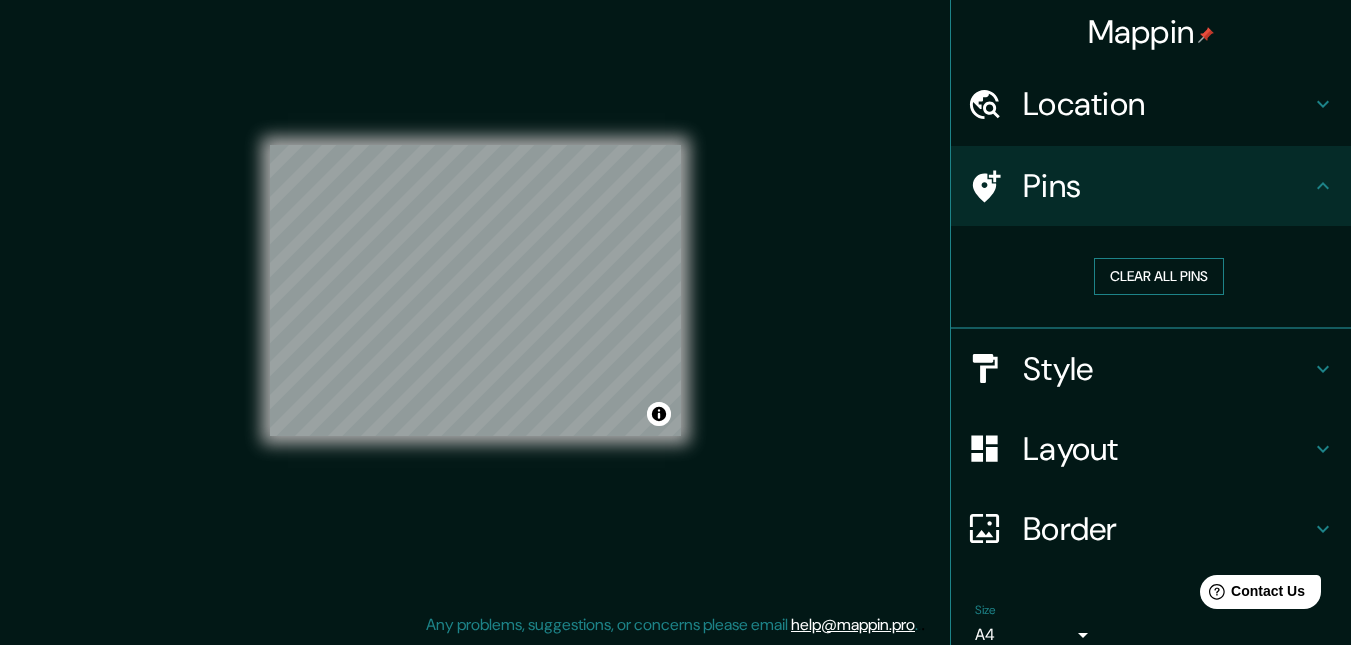 click on "Clear all pins" at bounding box center (1159, 276) 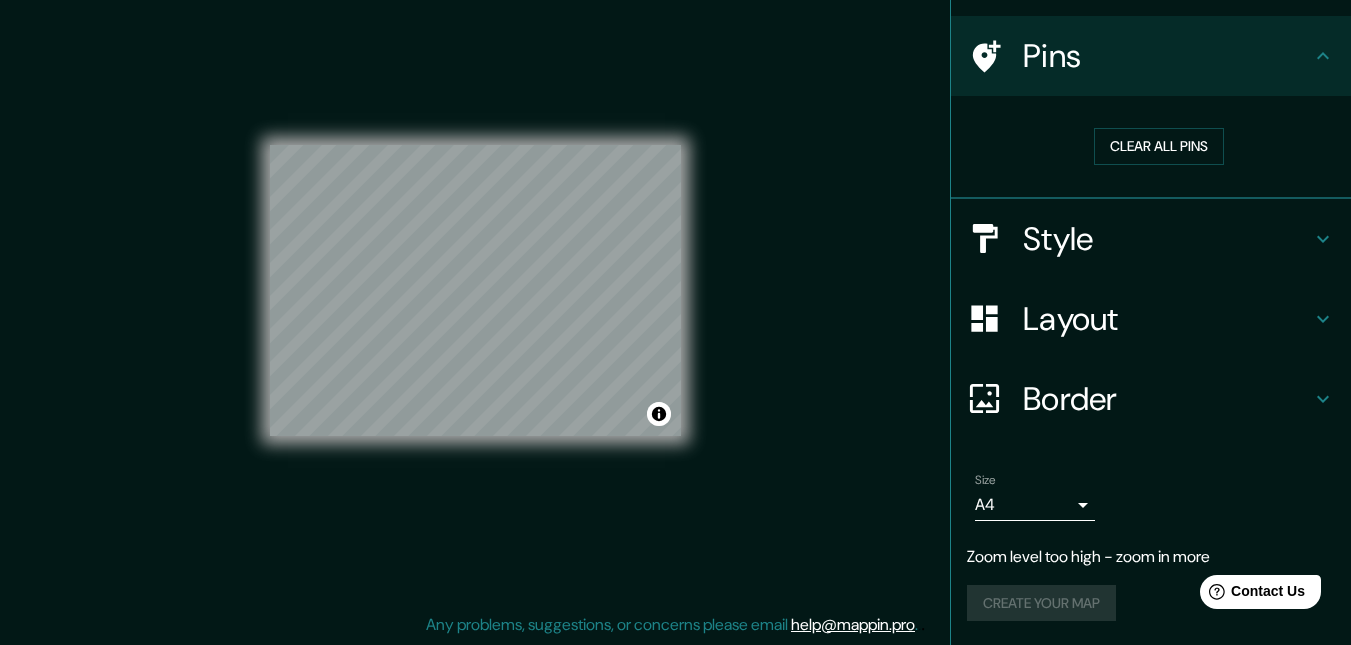 scroll, scrollTop: 0, scrollLeft: 0, axis: both 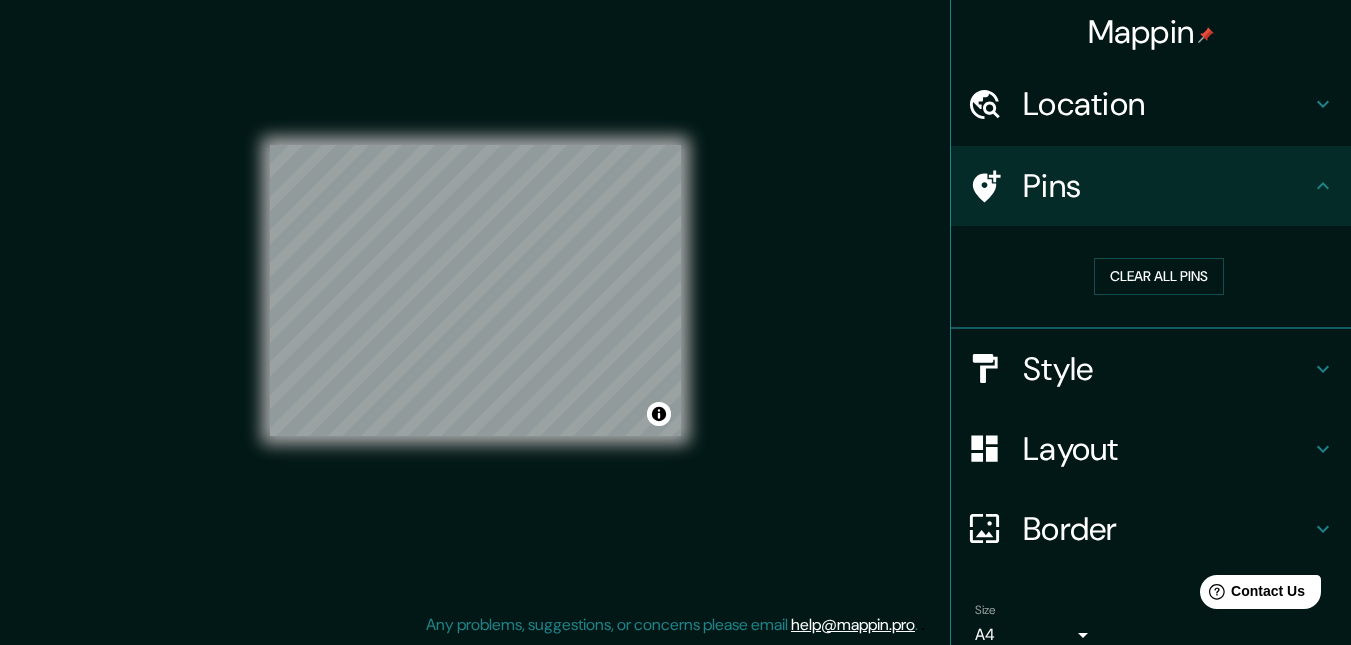 click on "Location" at bounding box center (1167, 104) 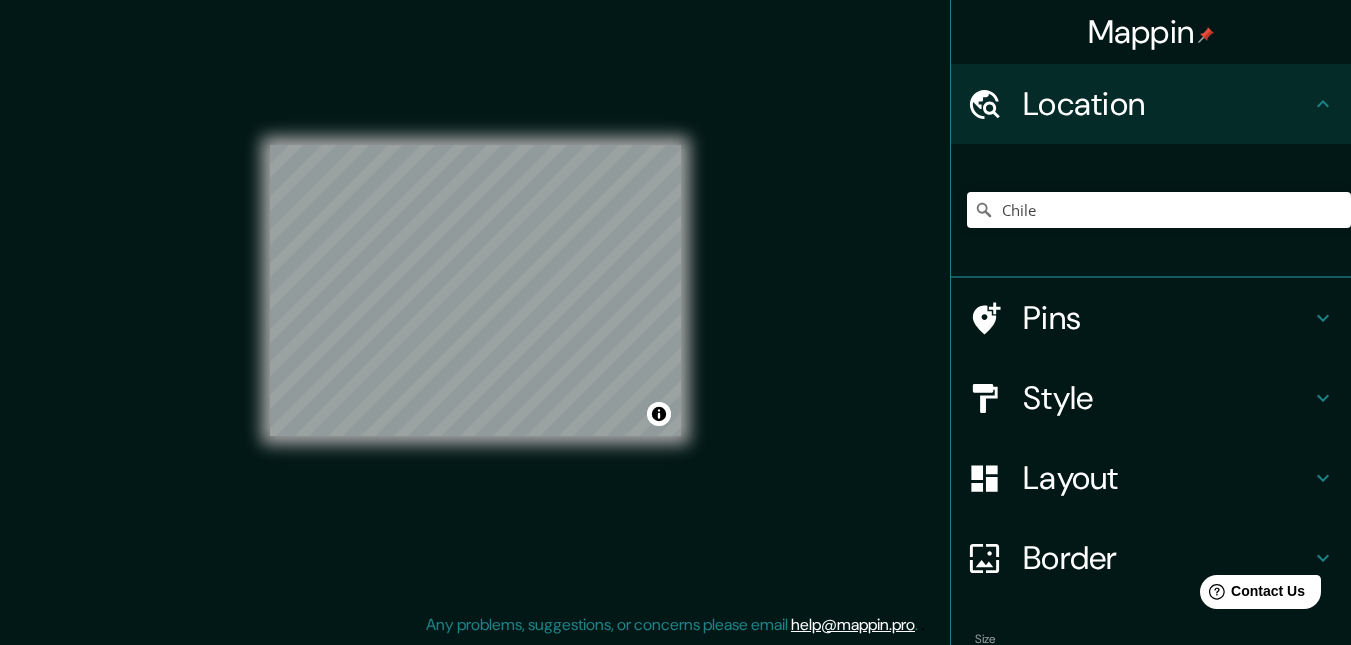 scroll, scrollTop: 160, scrollLeft: 0, axis: vertical 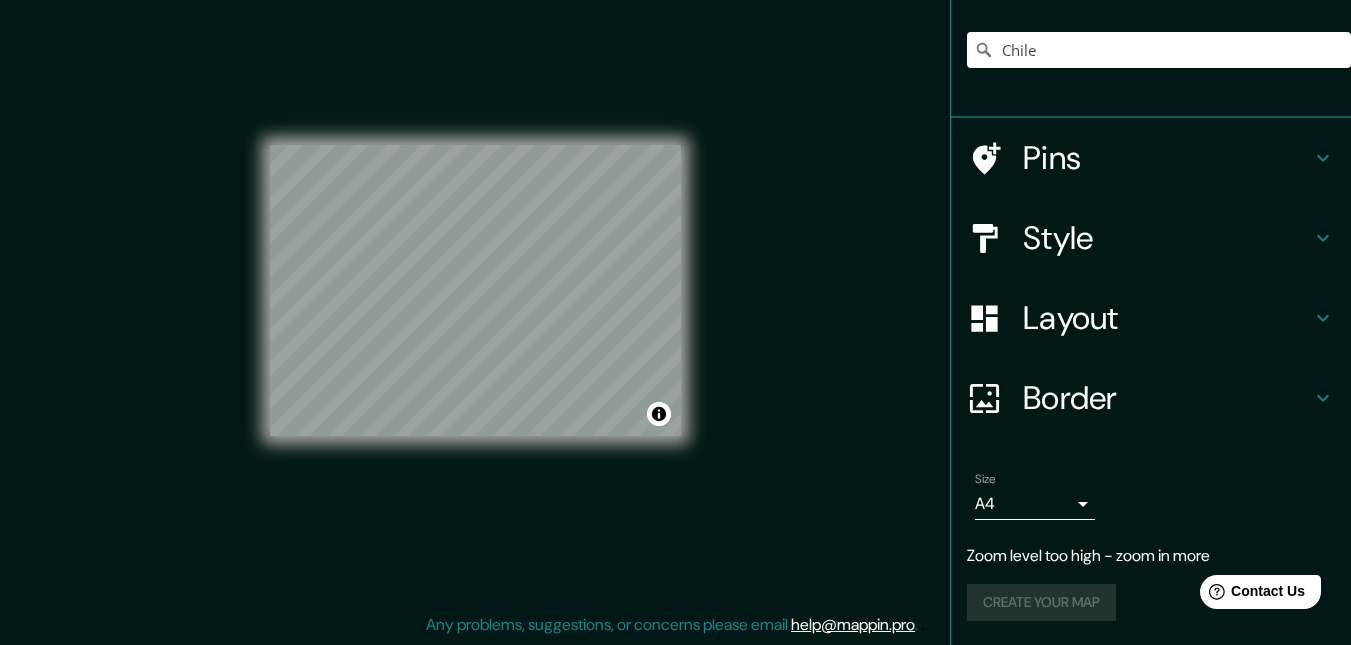 click on "Border" at bounding box center (1167, 398) 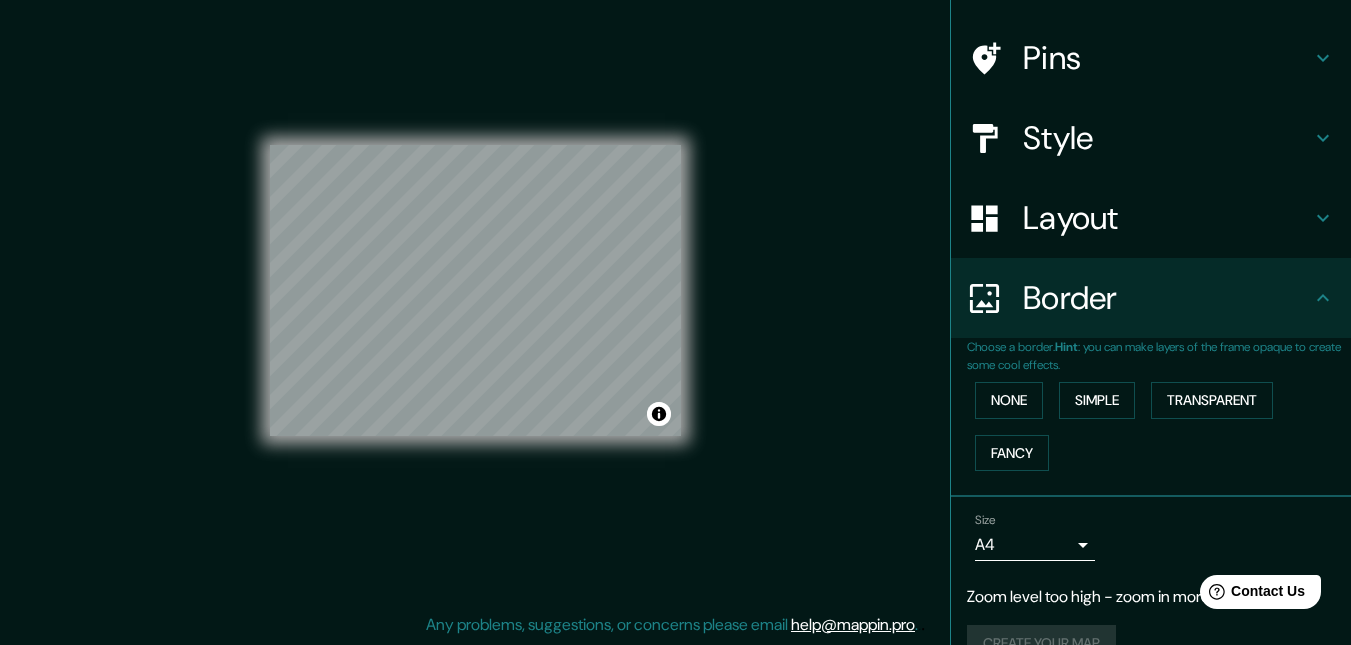 scroll, scrollTop: 169, scrollLeft: 0, axis: vertical 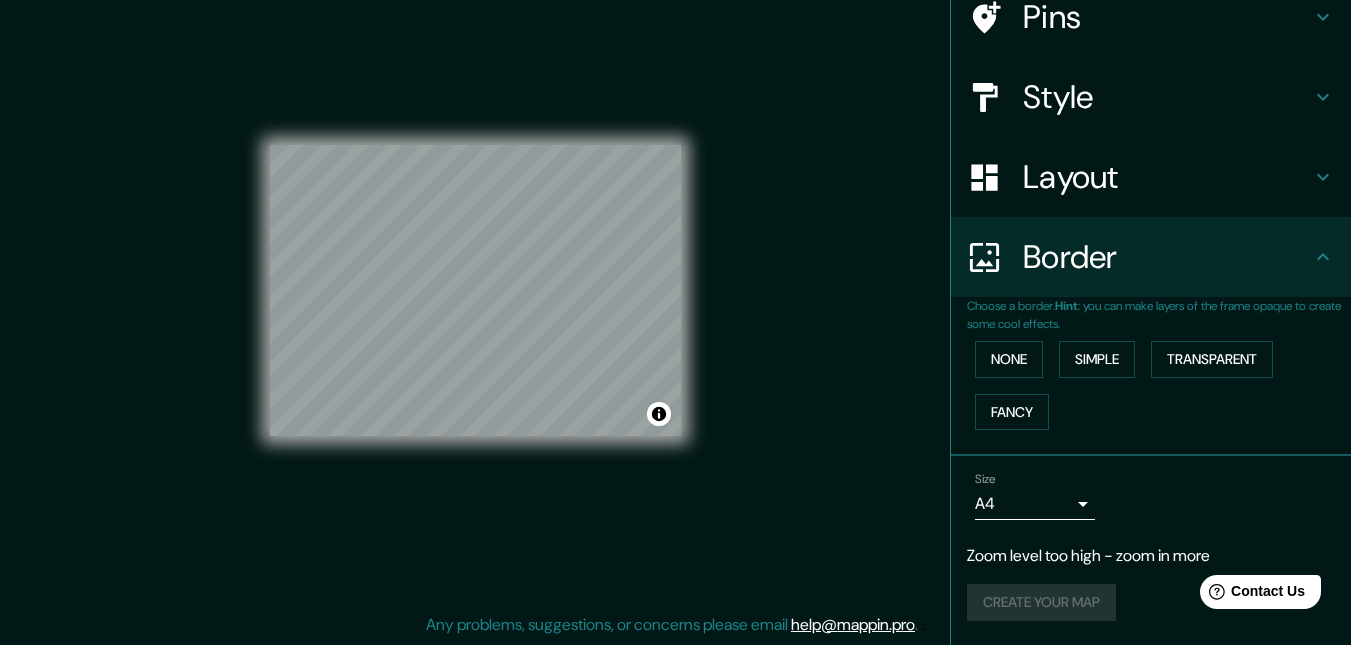 click on "Create your map" at bounding box center (1151, 602) 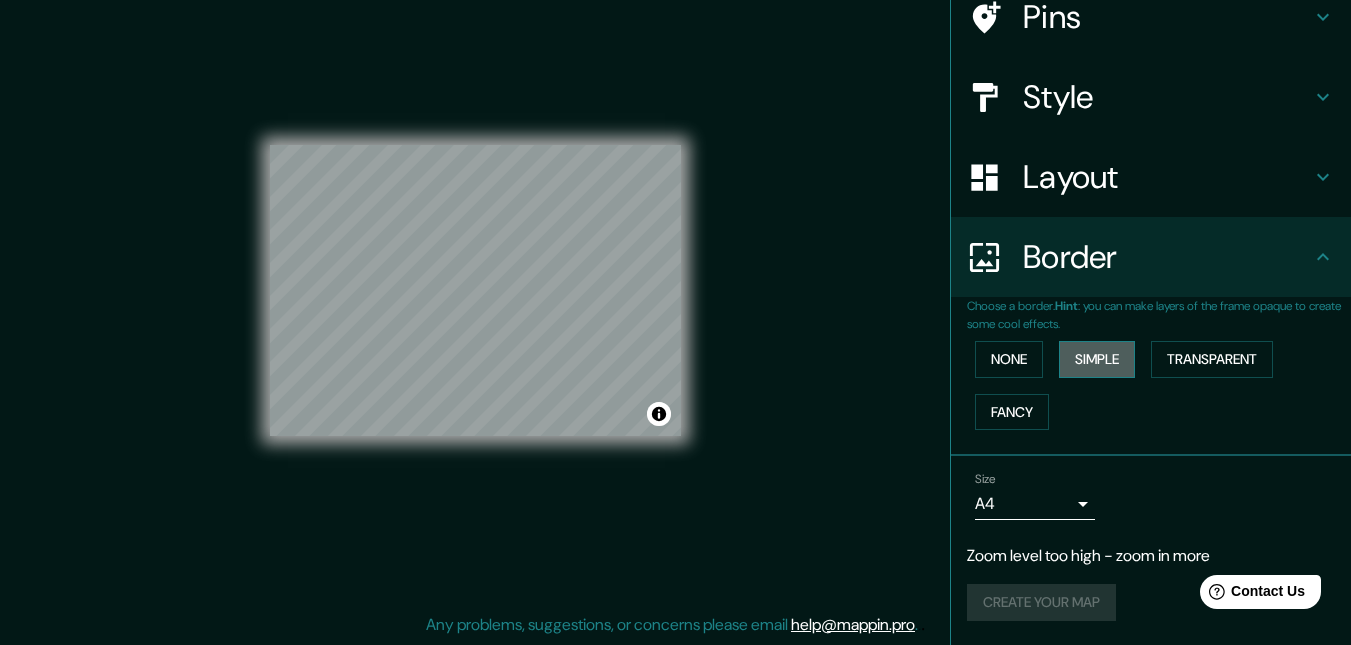 click on "Simple" at bounding box center (1097, 359) 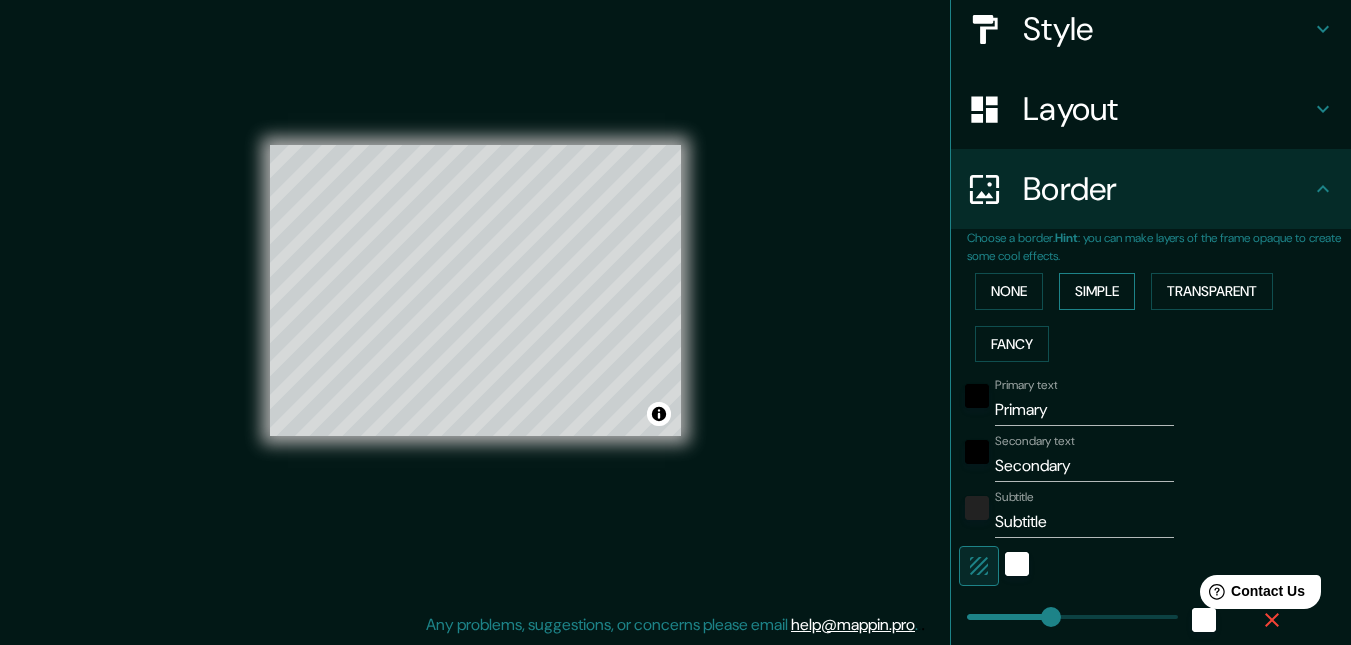 scroll, scrollTop: 236, scrollLeft: 0, axis: vertical 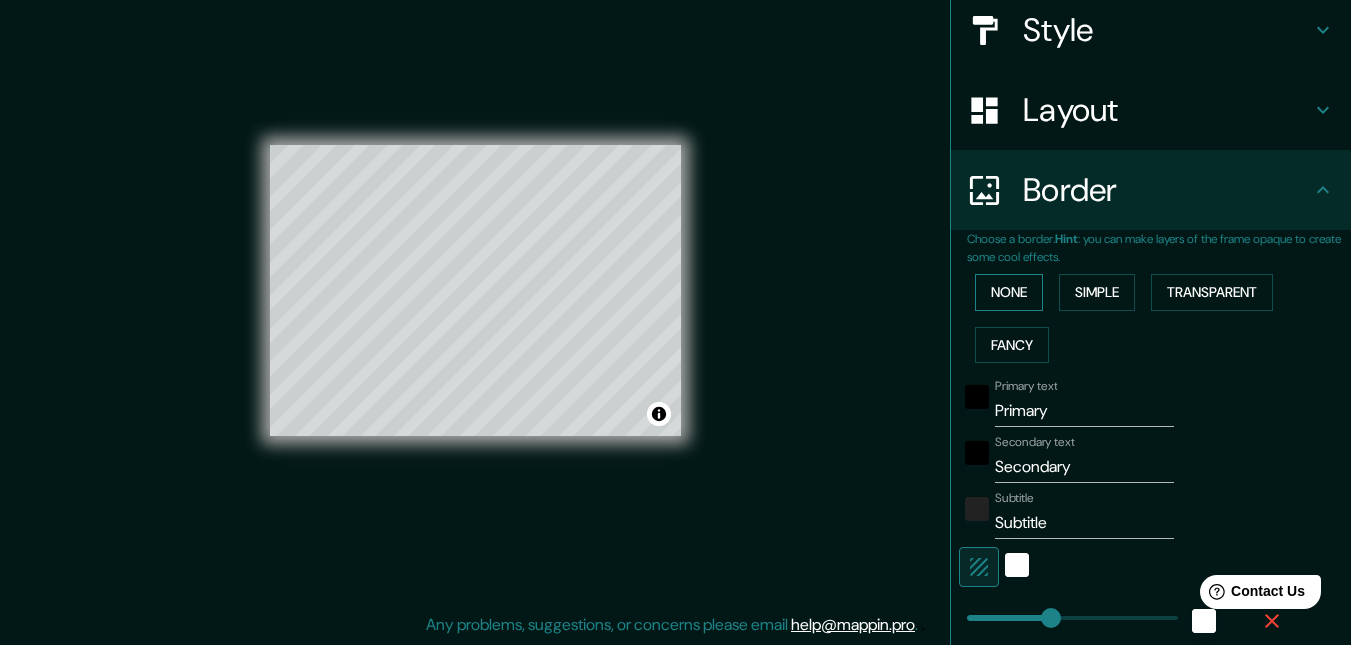 click on "None" at bounding box center [1009, 292] 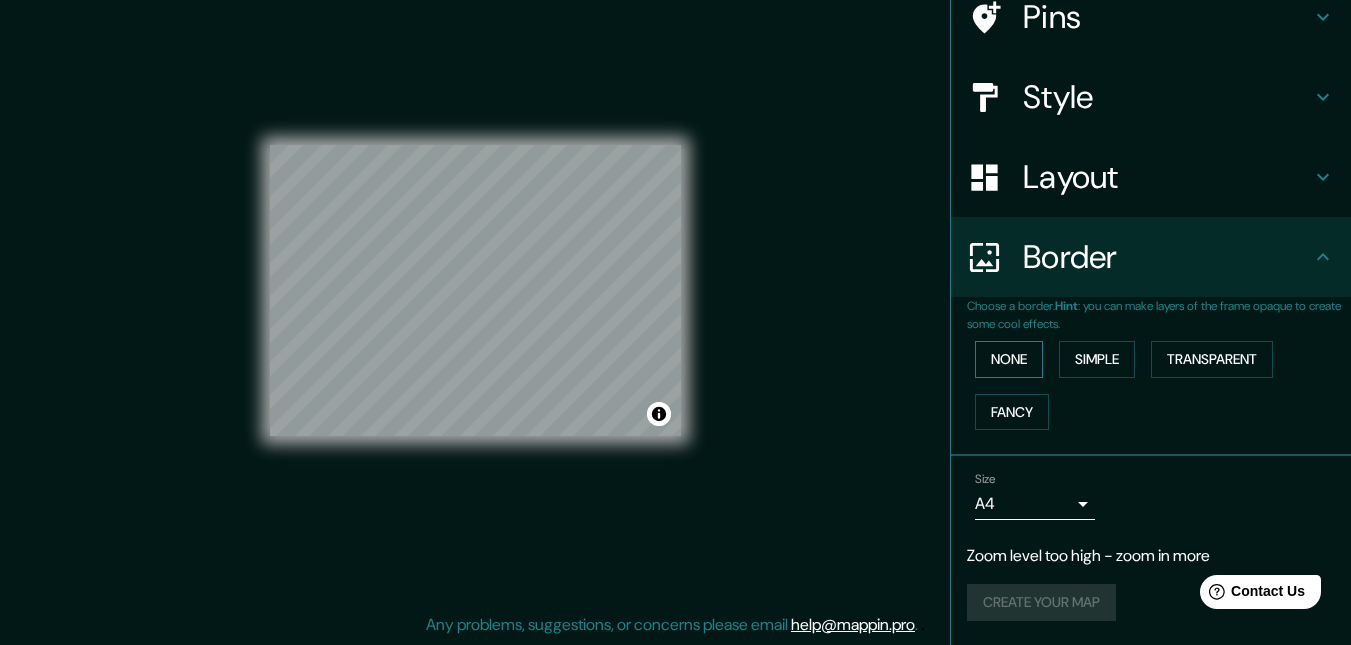 scroll, scrollTop: 169, scrollLeft: 0, axis: vertical 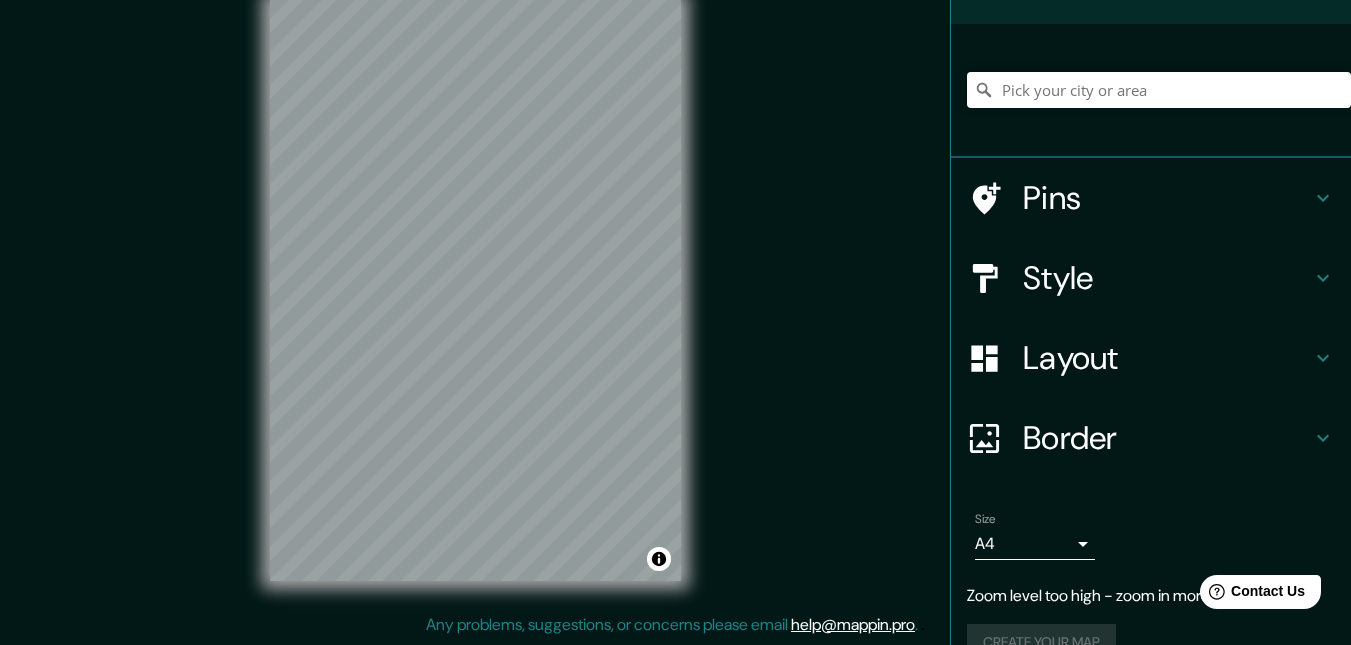 click on "© Mapbox   © OpenStreetMap   Improve this map" at bounding box center [475, 290] 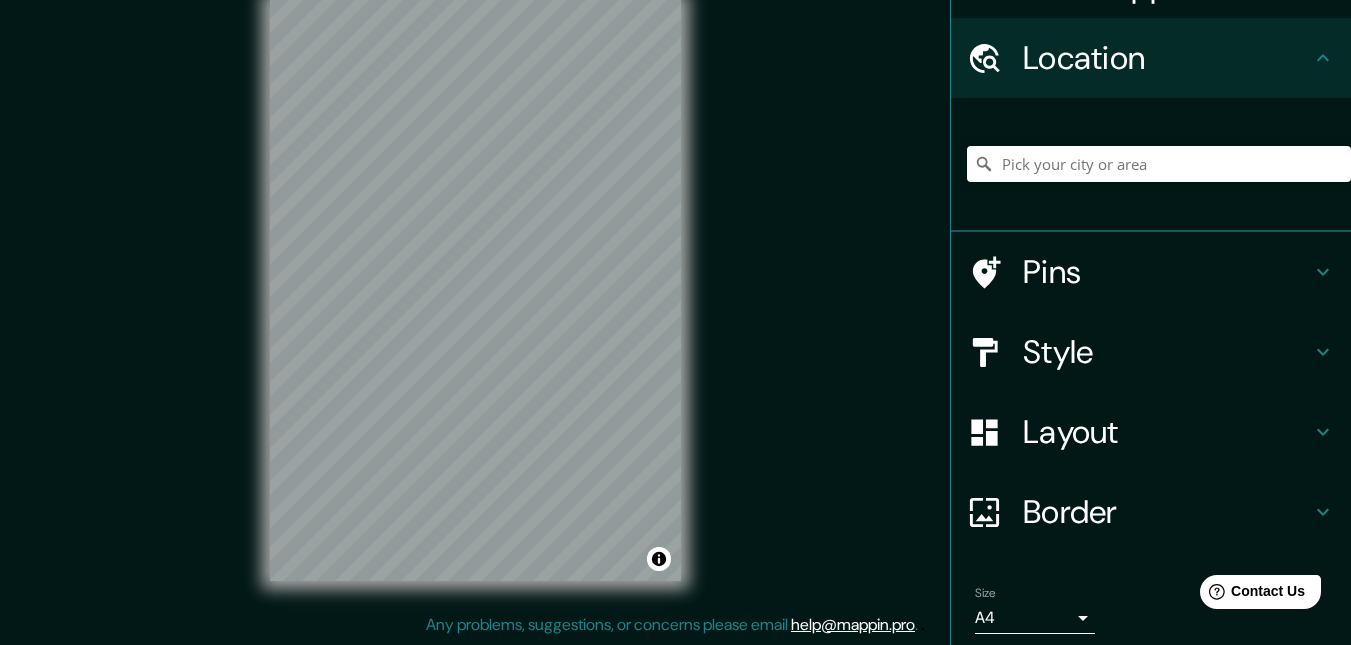 scroll, scrollTop: 40, scrollLeft: 0, axis: vertical 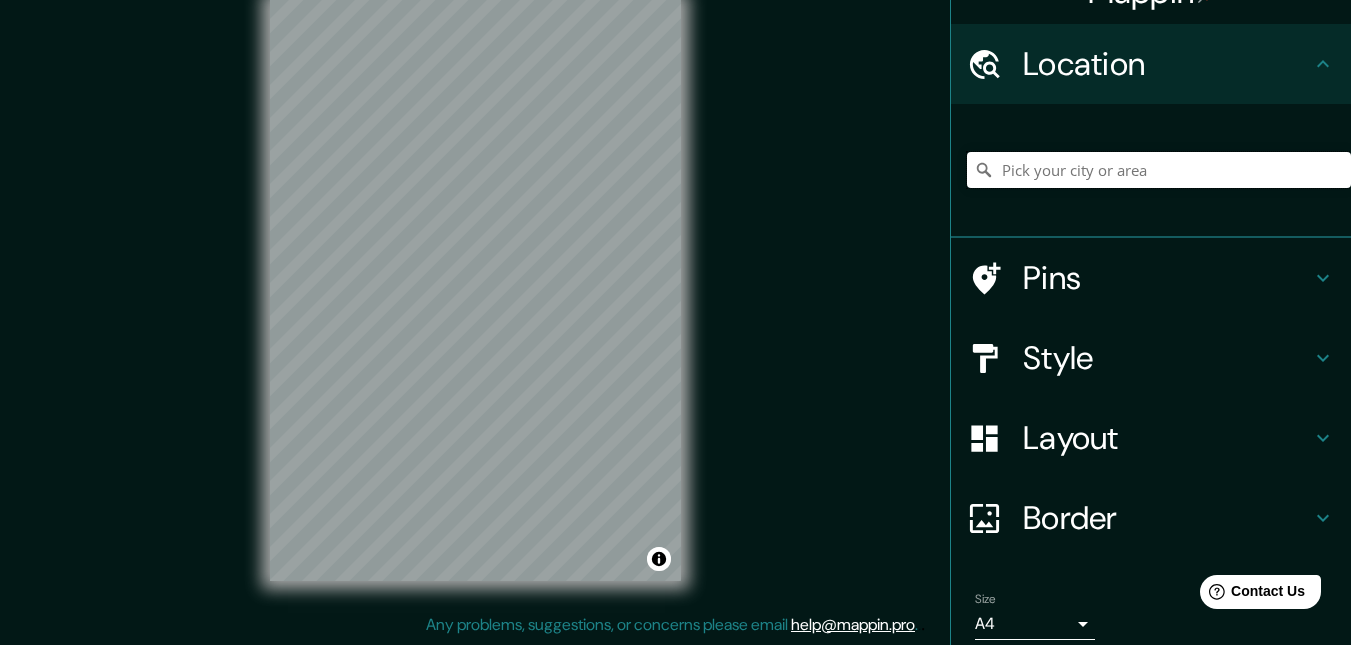 click at bounding box center (1159, 170) 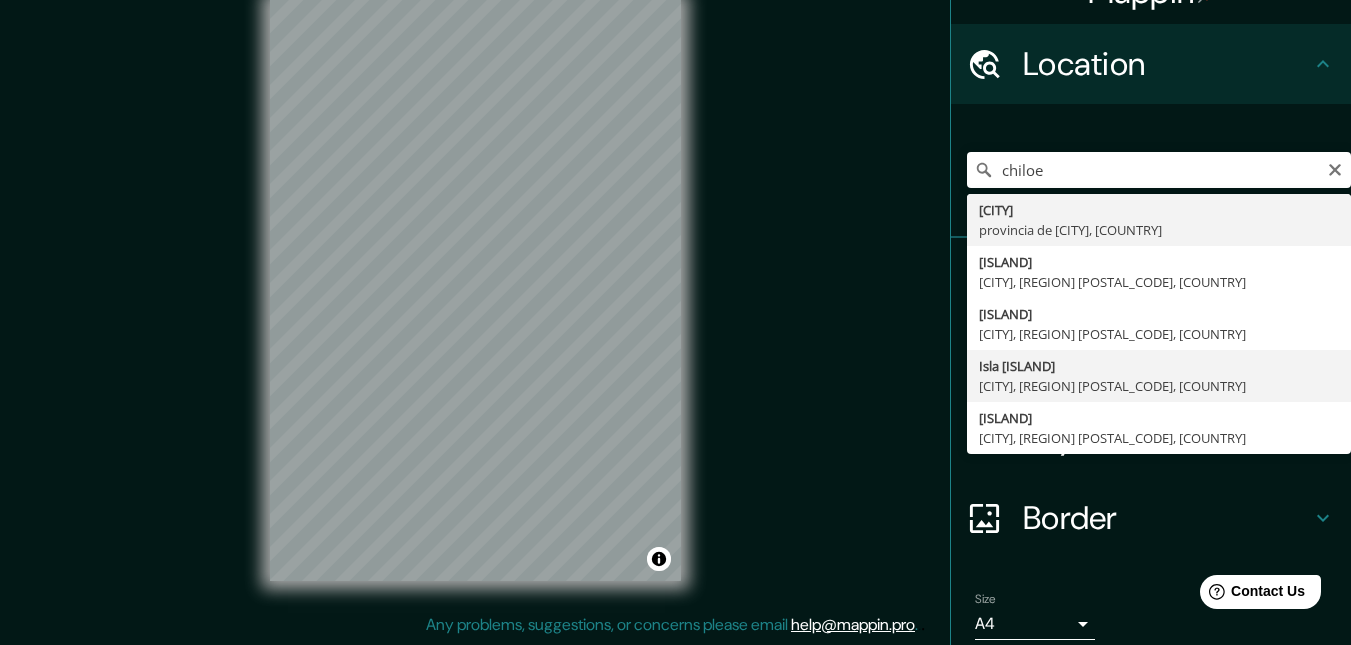type on "Isla Chiloé, Alto Hospicio, Región de Tarapacá 1130000, Chile" 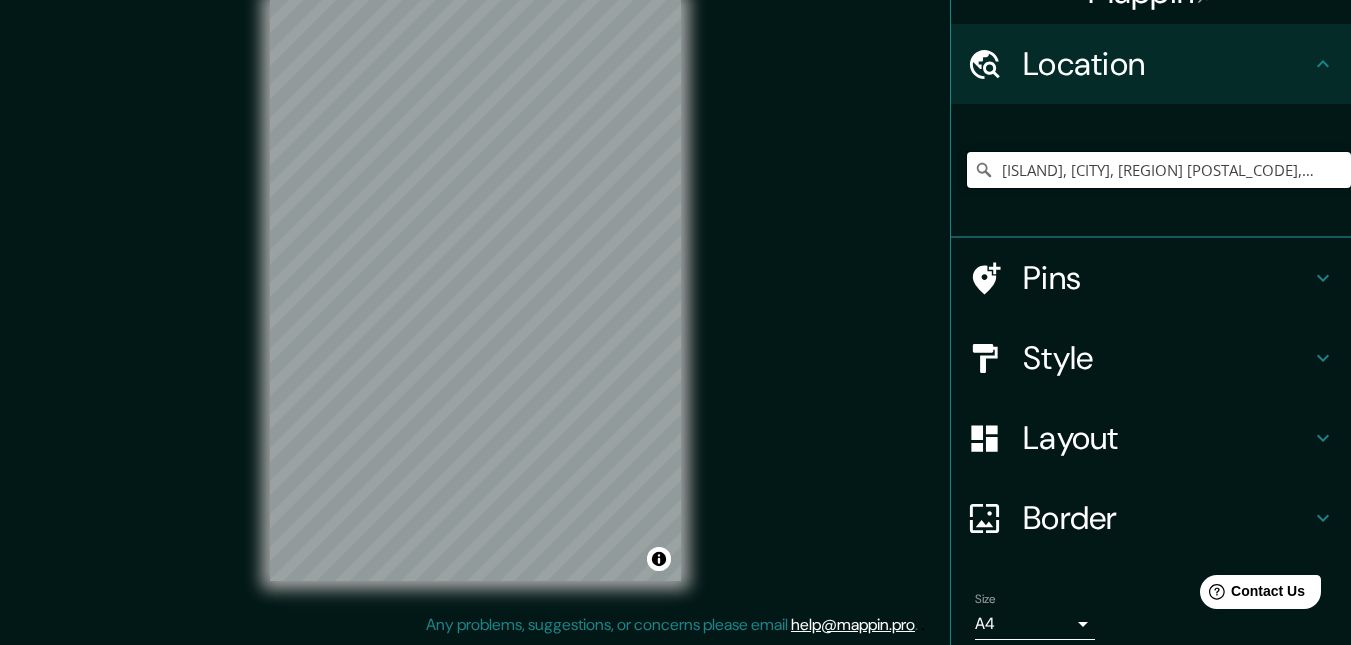 scroll, scrollTop: 0, scrollLeft: 0, axis: both 